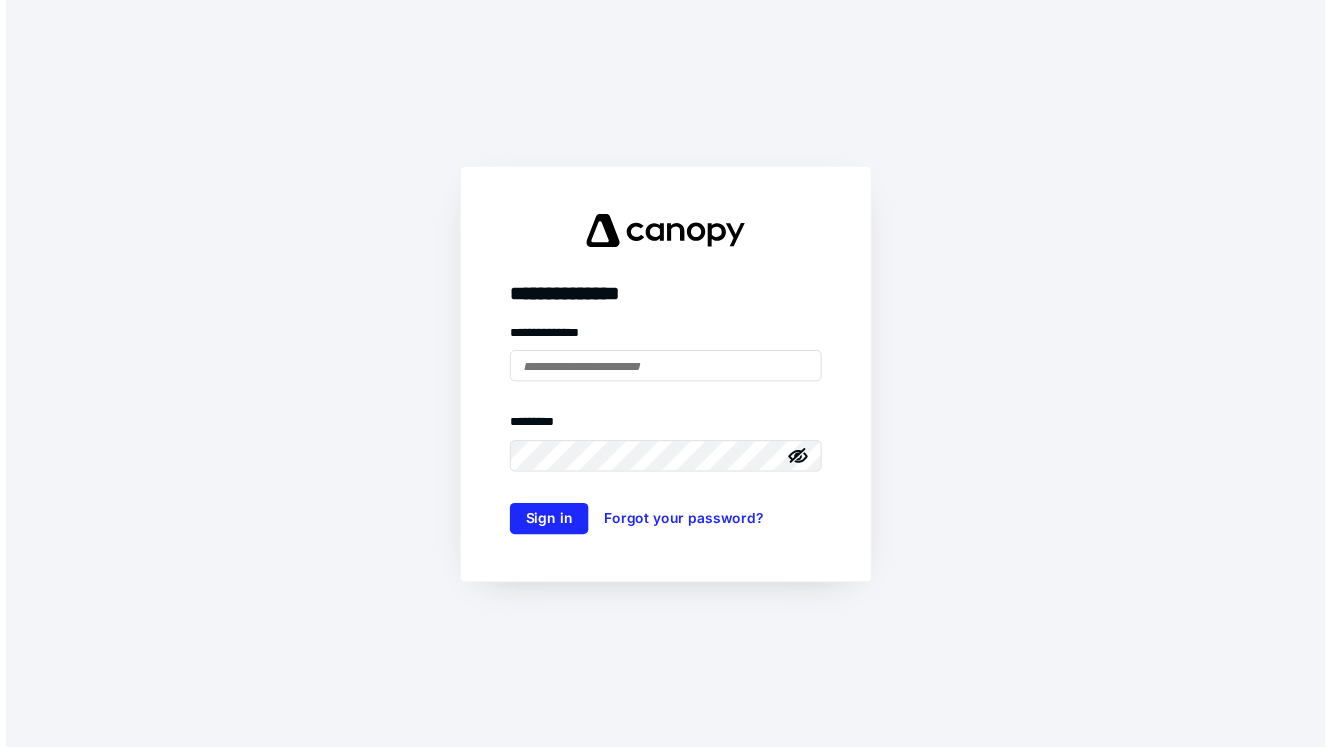 scroll, scrollTop: 0, scrollLeft: 0, axis: both 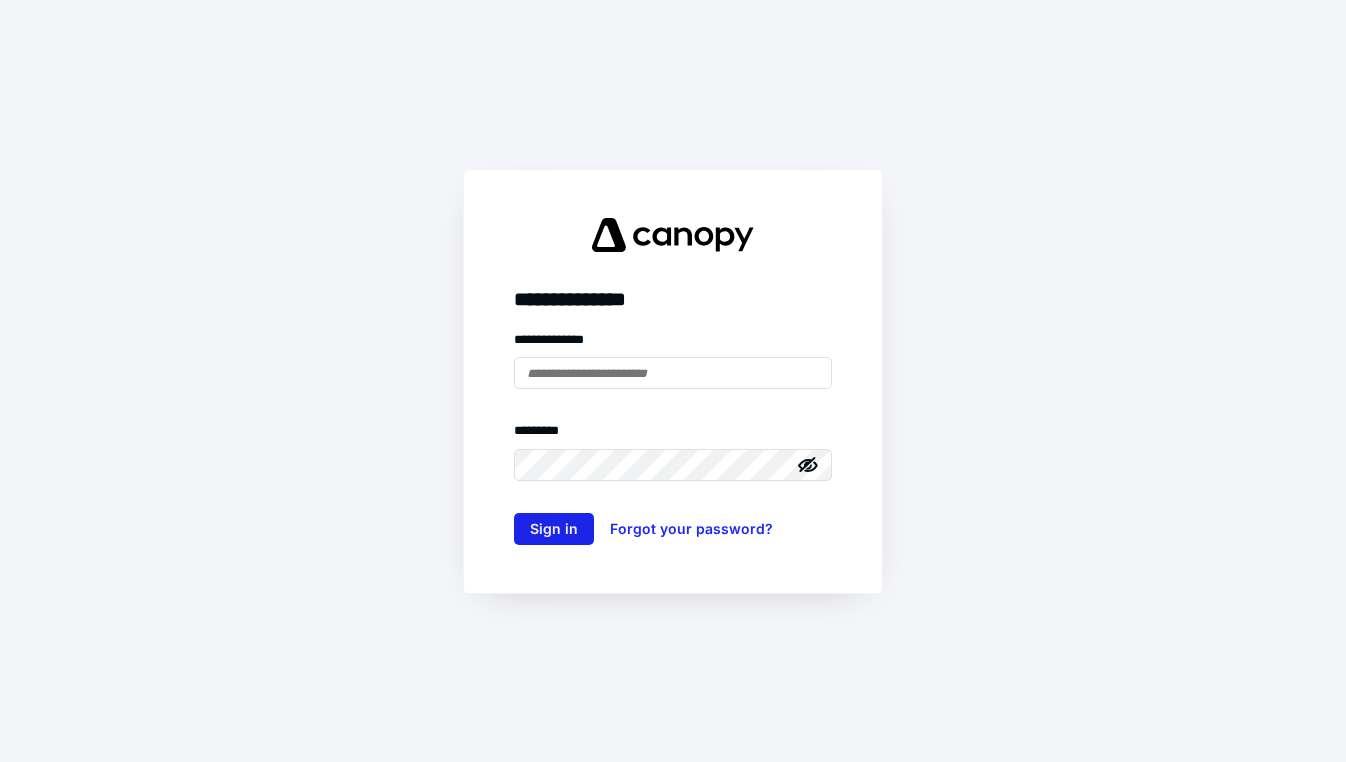 type on "**********" 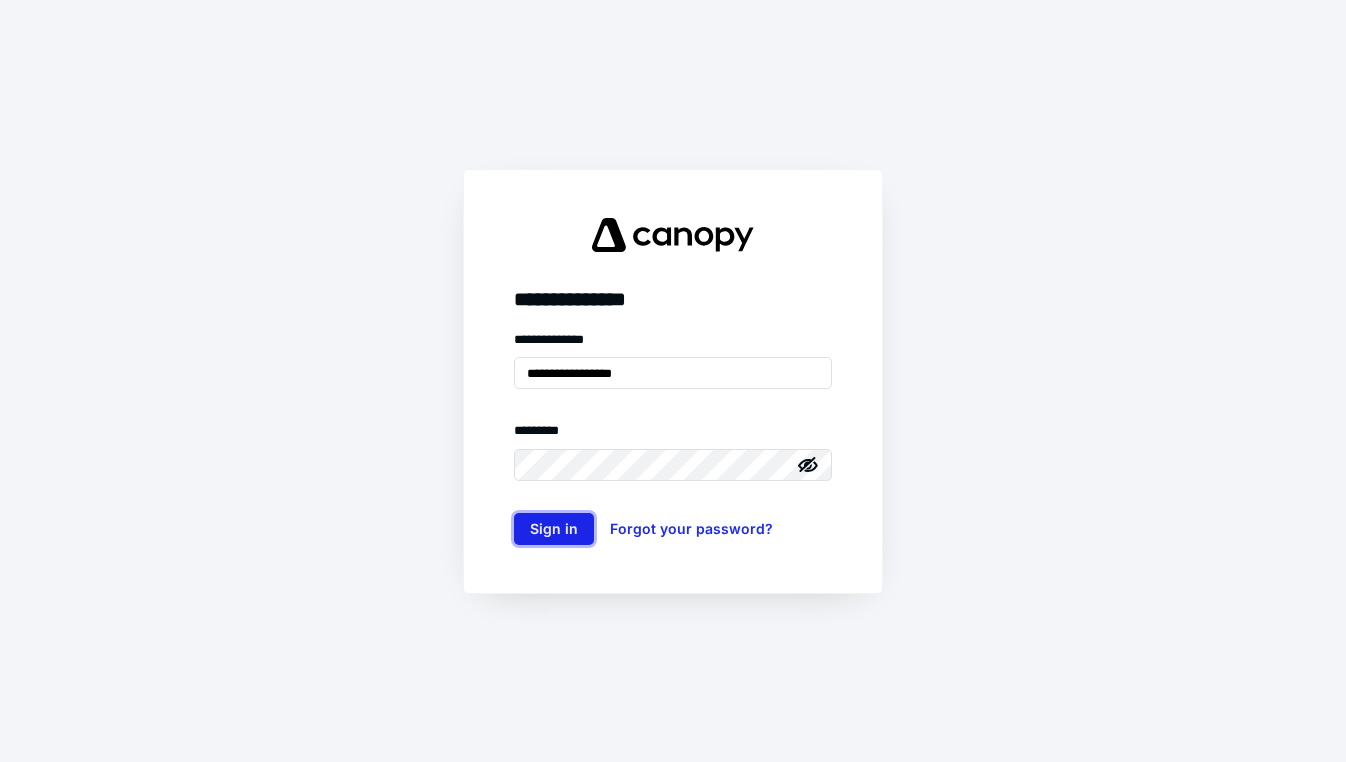 click on "Sign in" at bounding box center [554, 529] 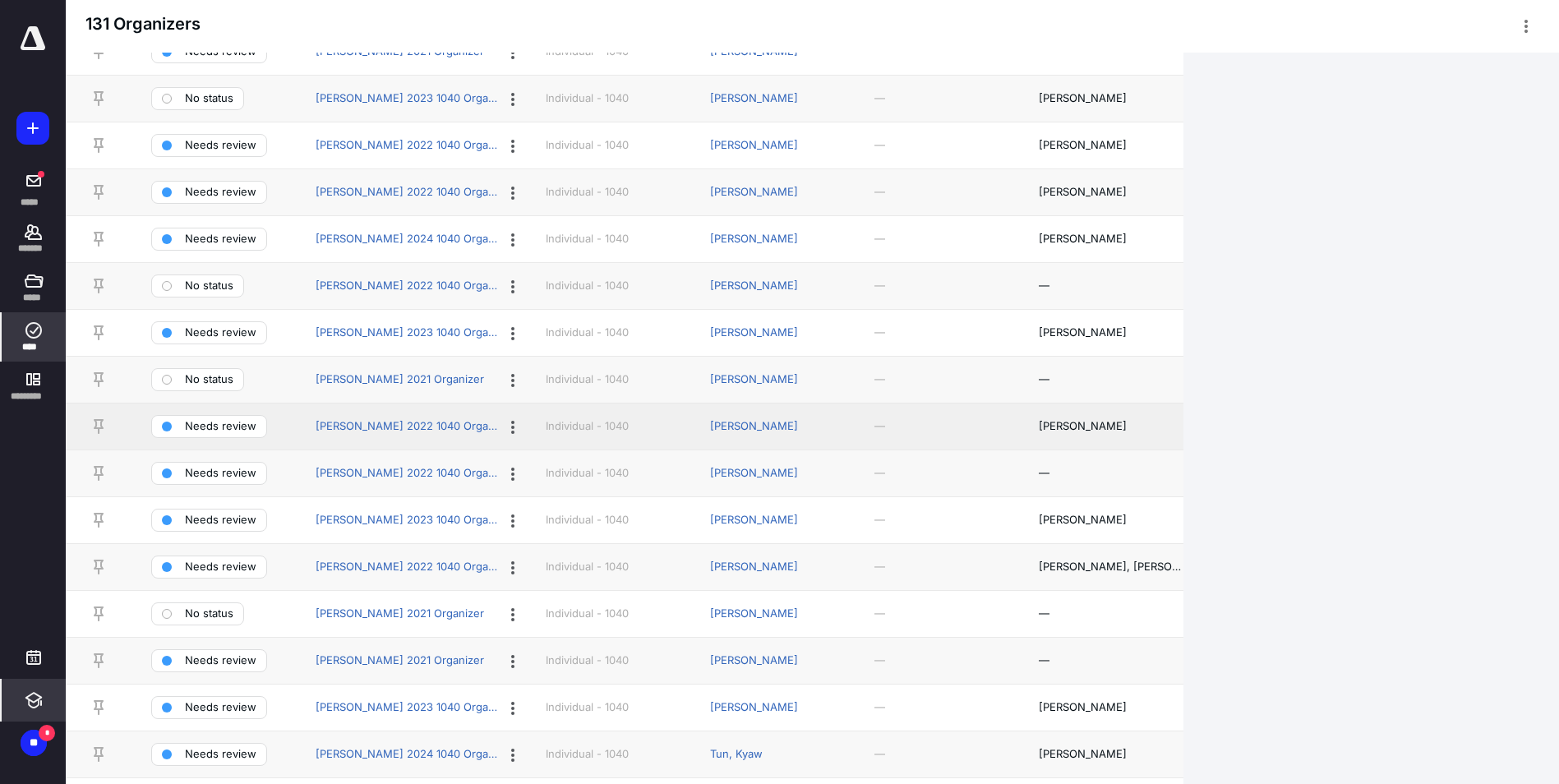 scroll, scrollTop: 2954, scrollLeft: 0, axis: vertical 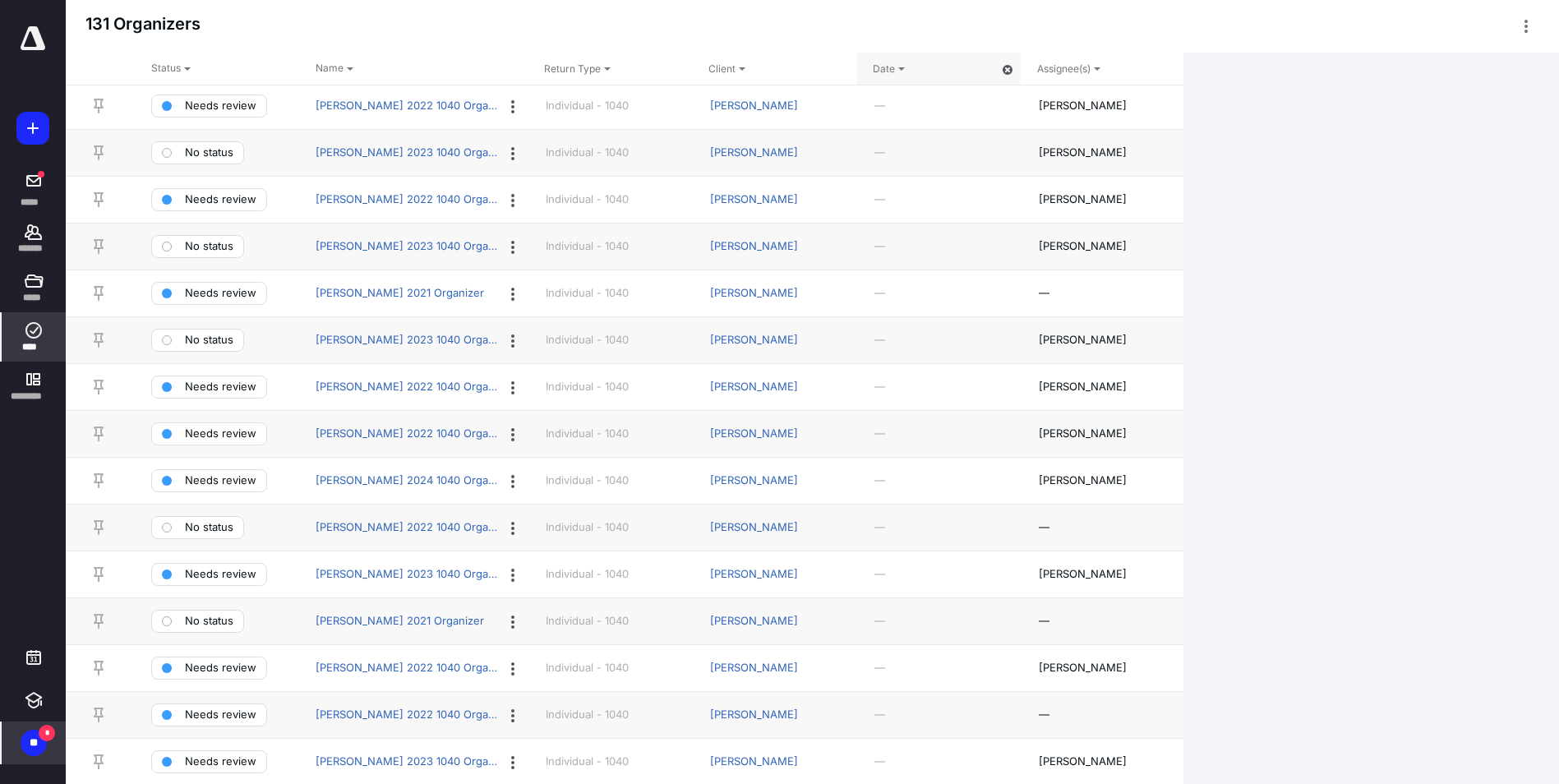 click on "**" at bounding box center [34, 743] 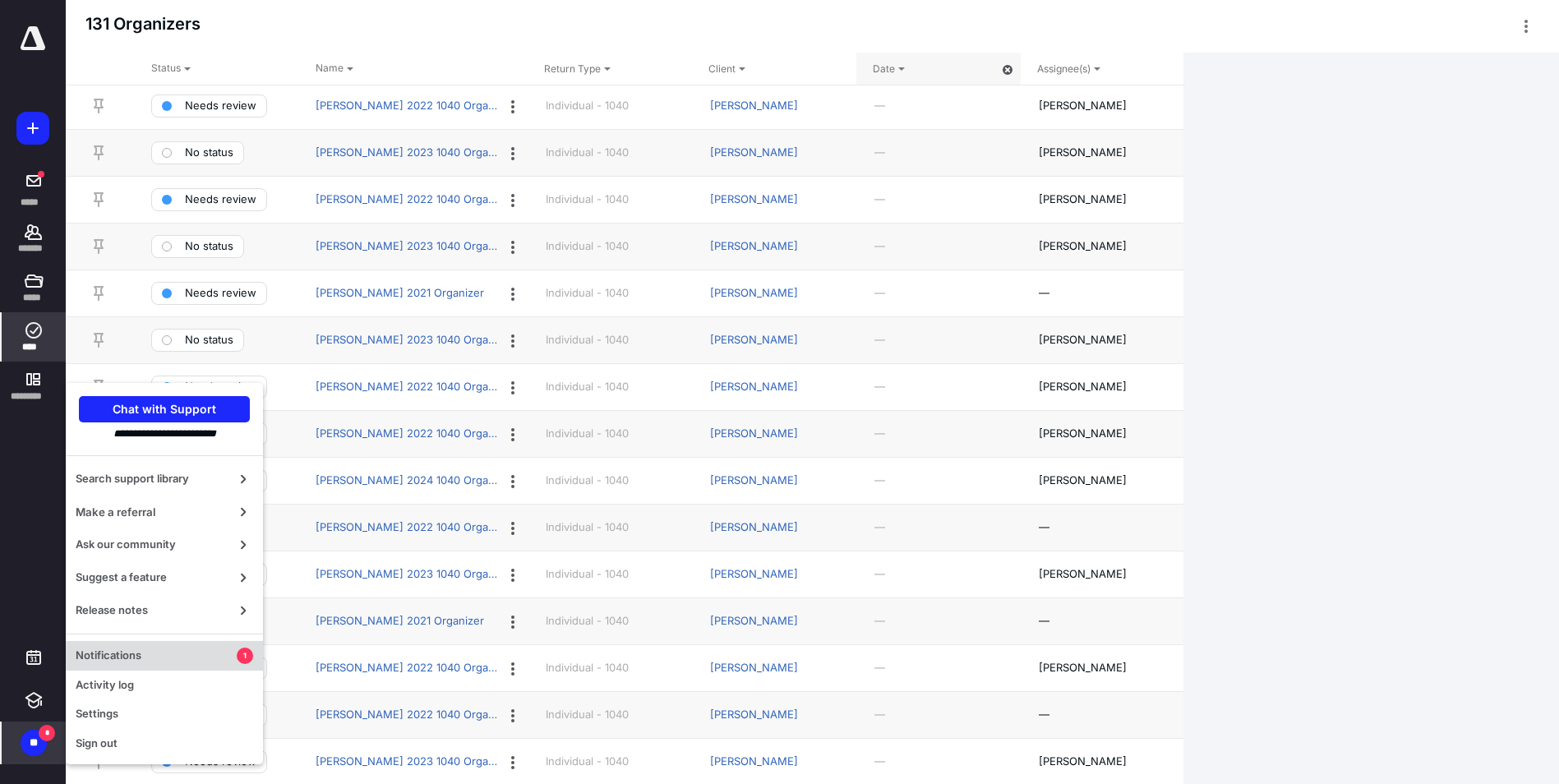 click on "Notifications 1" at bounding box center (164, 656) 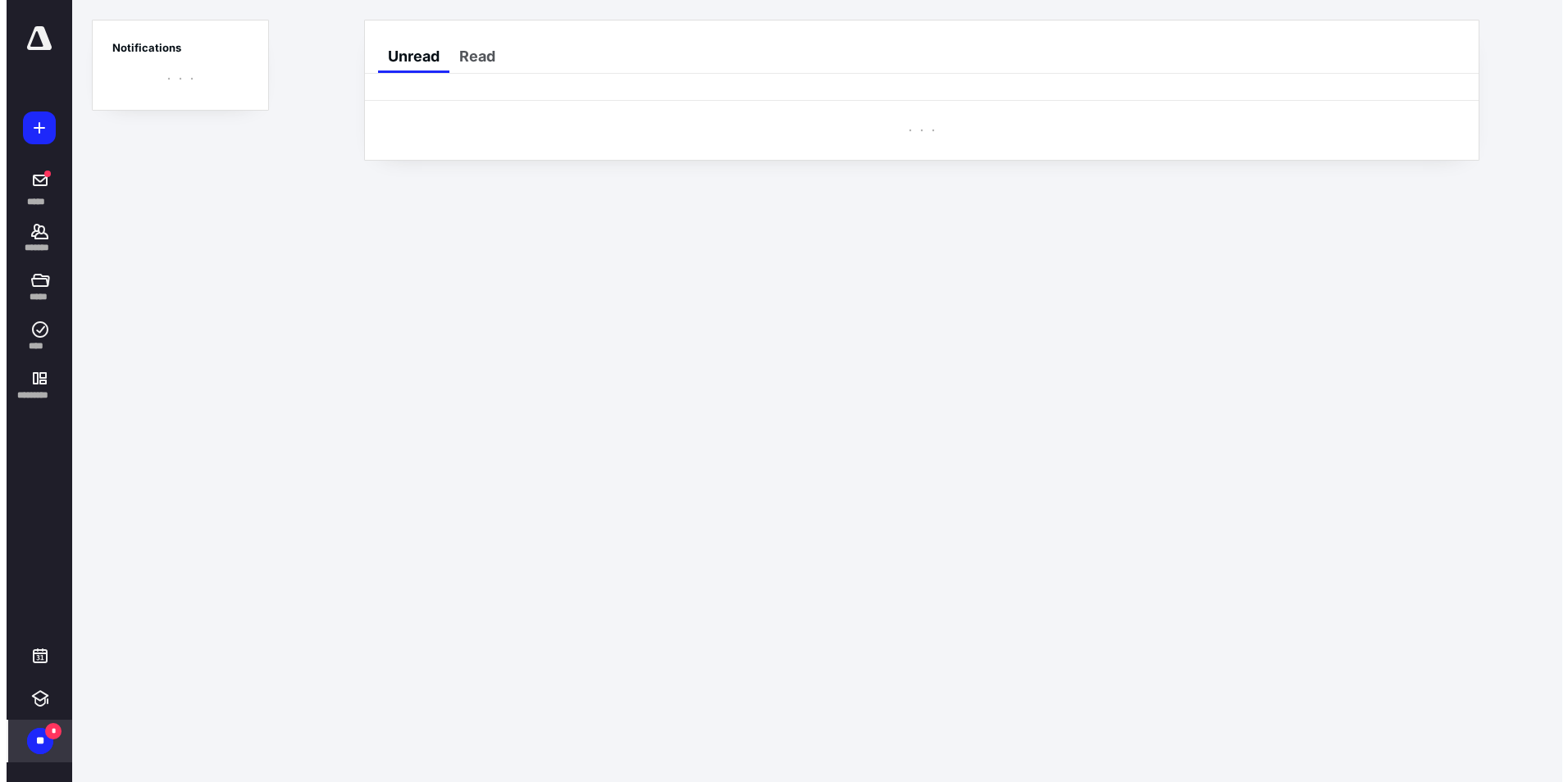 scroll, scrollTop: 0, scrollLeft: 0, axis: both 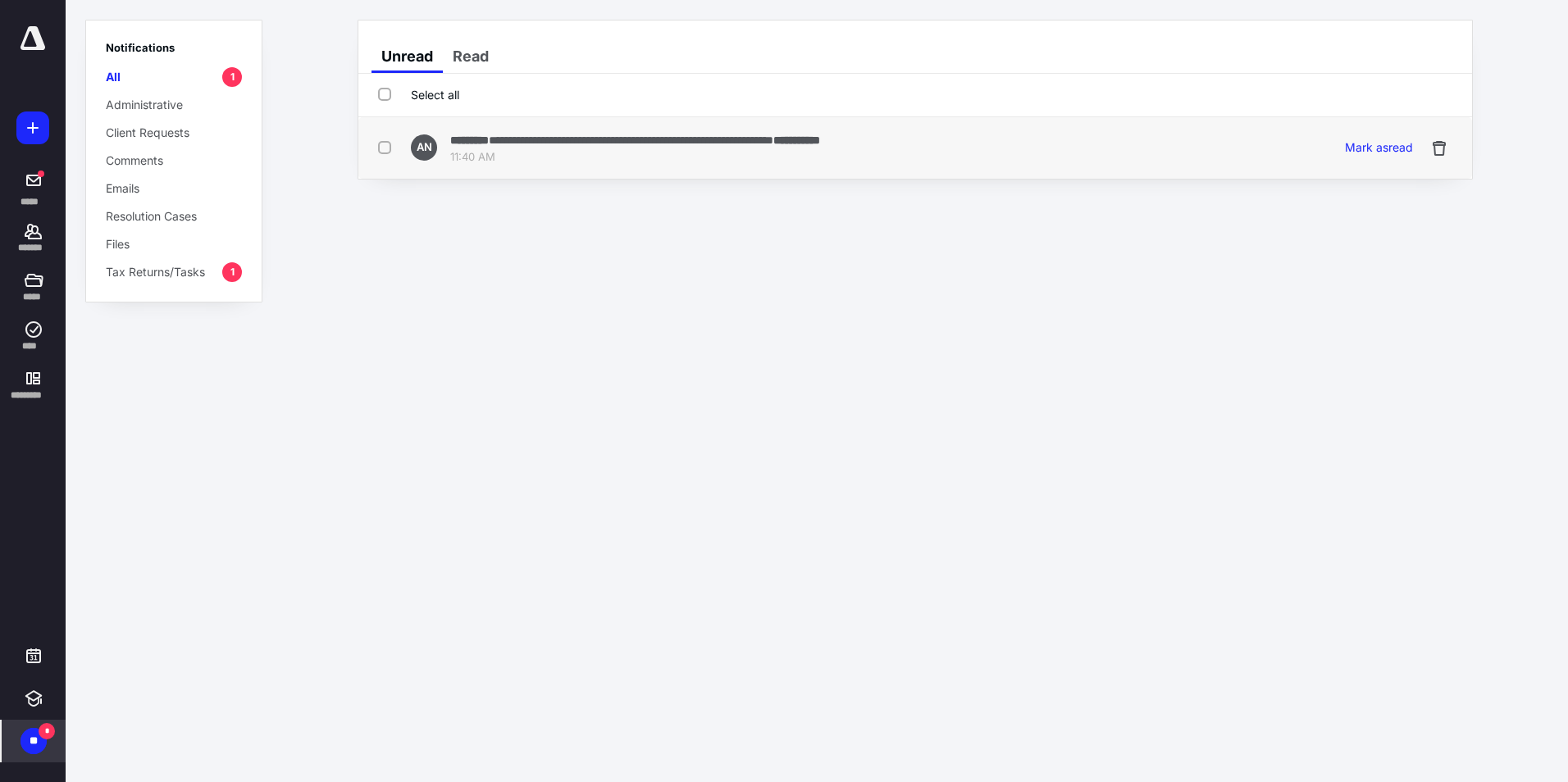 click on "**********" at bounding box center (631, 140) 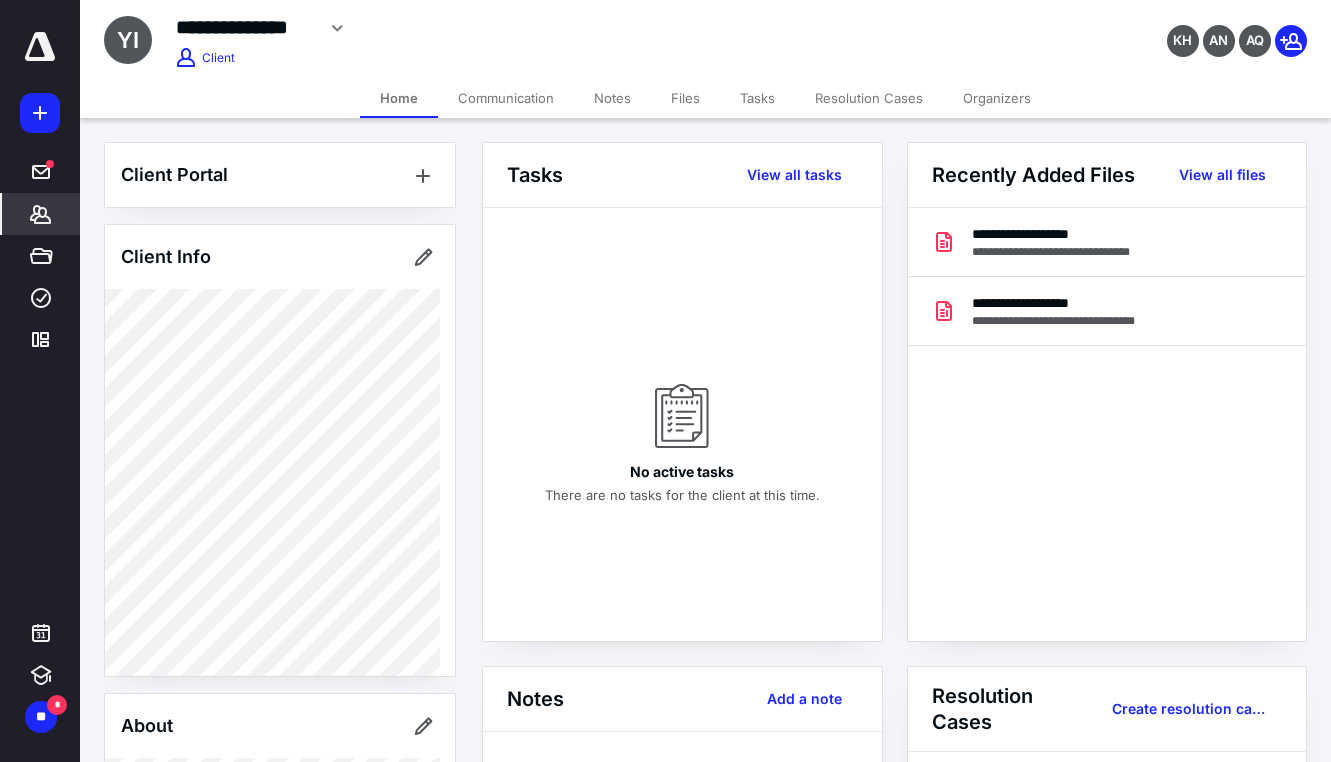 scroll, scrollTop: 0, scrollLeft: 0, axis: both 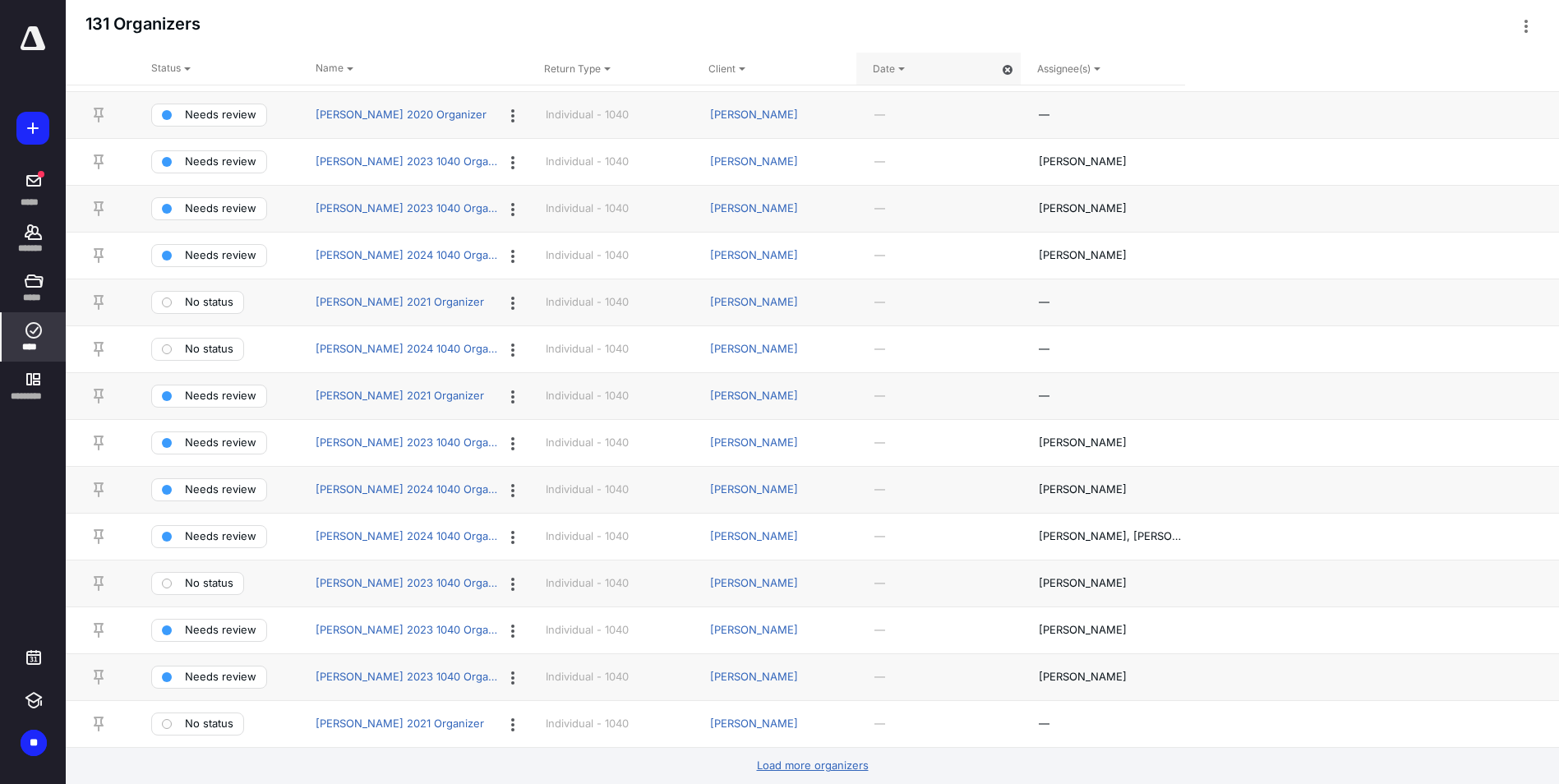 click on "Load more organizers" at bounding box center (813, 766) 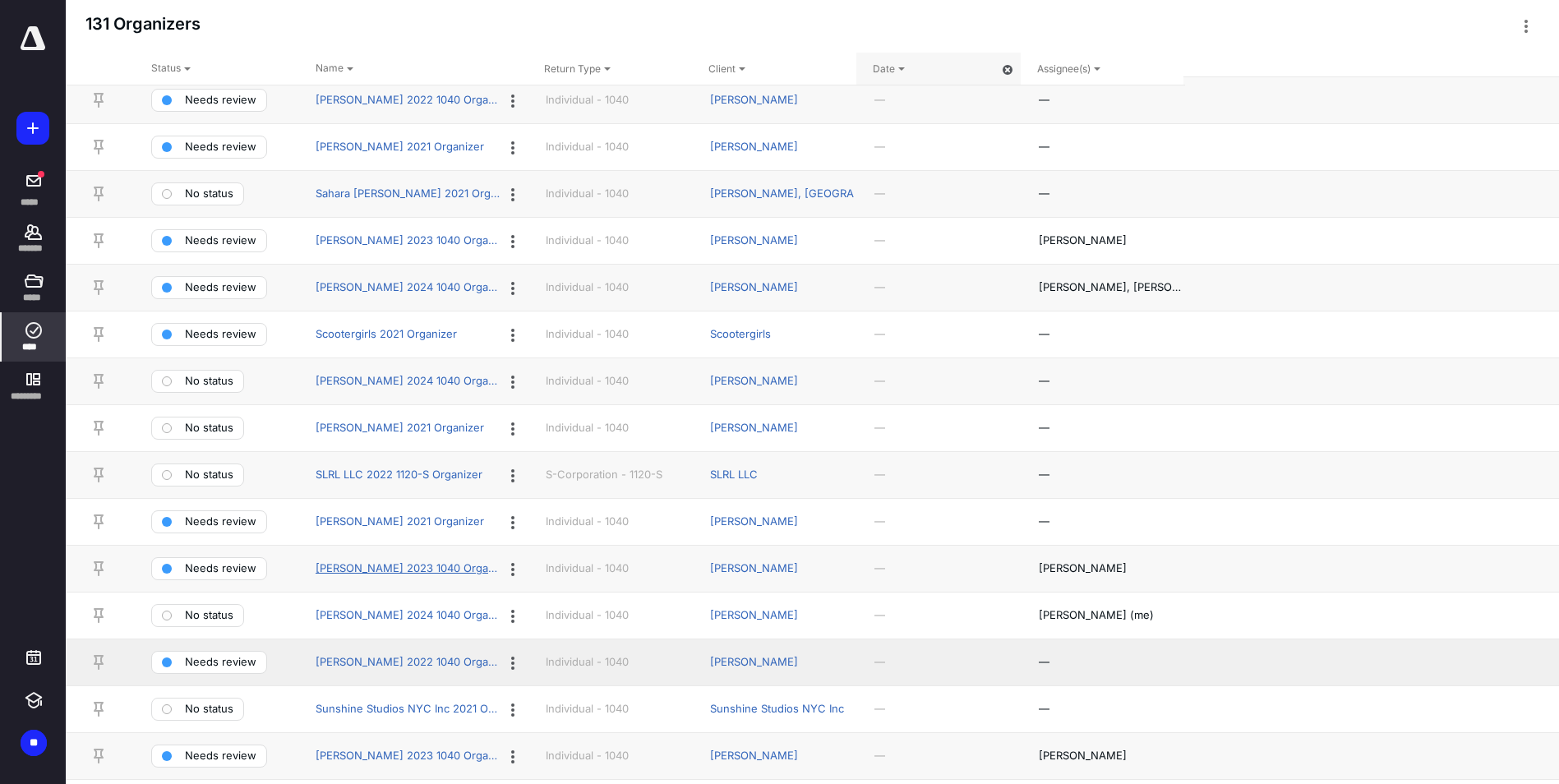 scroll, scrollTop: 4909, scrollLeft: 0, axis: vertical 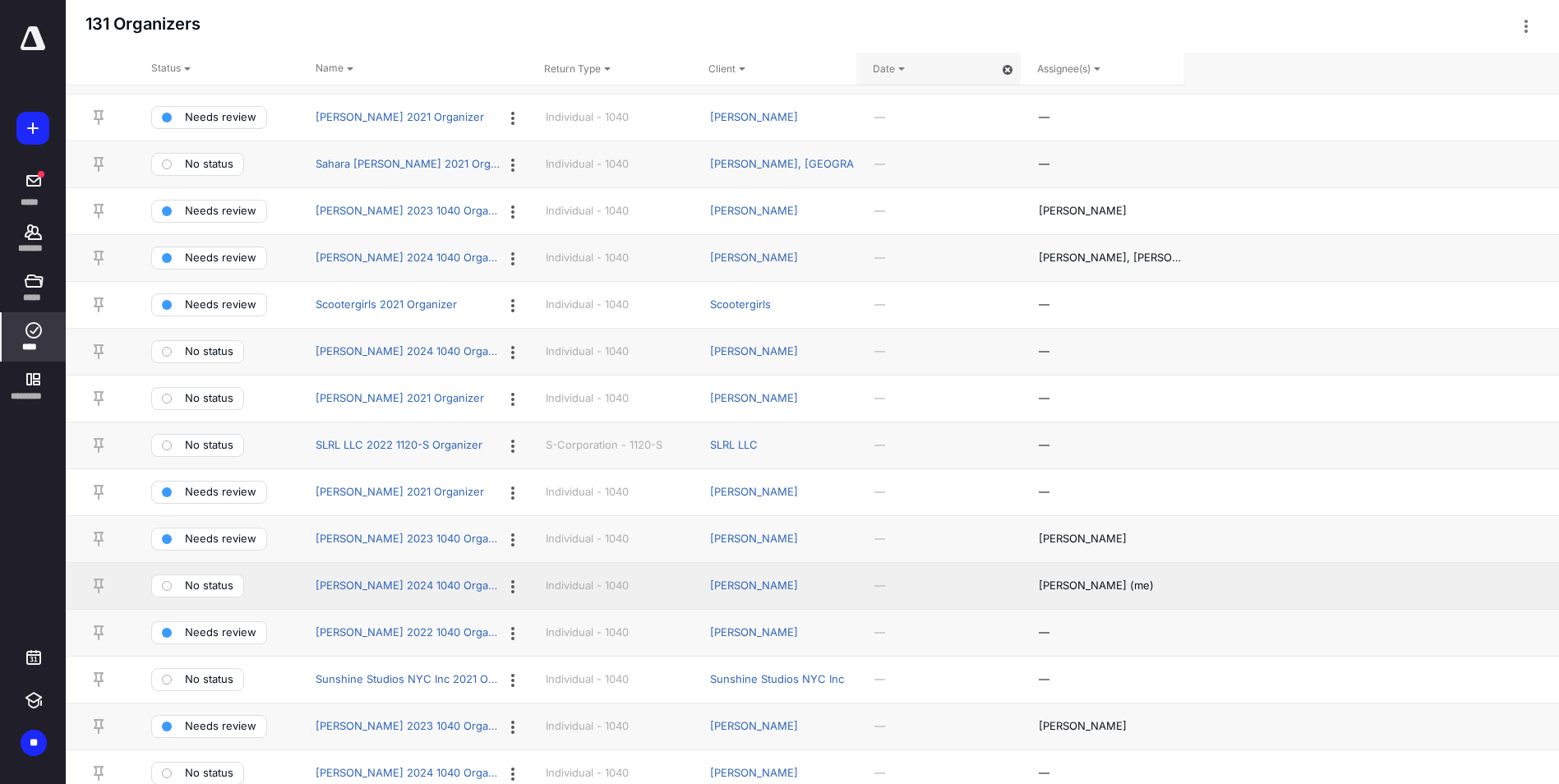 click on "No status" at bounding box center (209, 586) 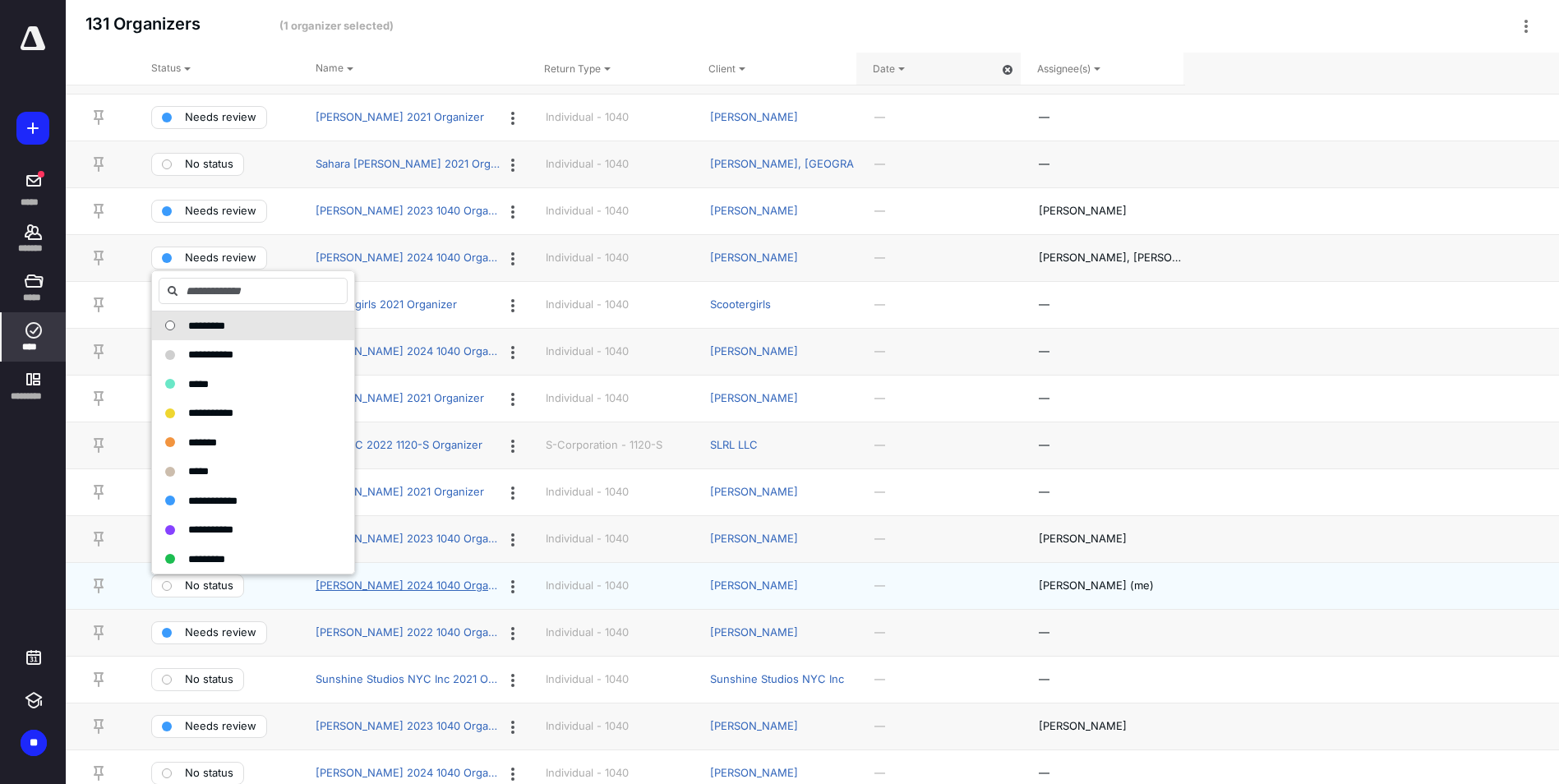 click on "[PERSON_NAME] 2024 1040 Organizer" at bounding box center [408, 586] 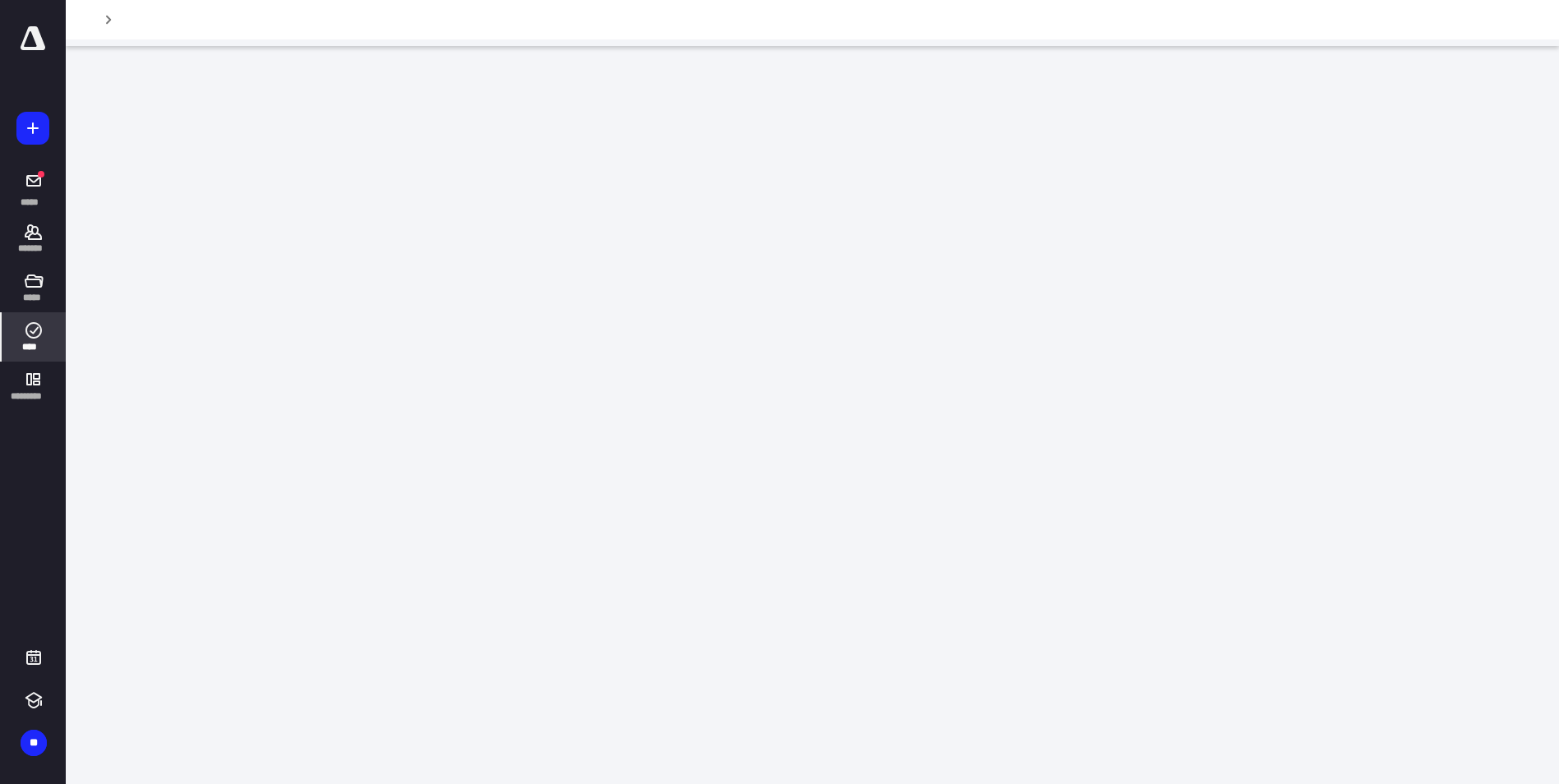 scroll, scrollTop: 0, scrollLeft: 0, axis: both 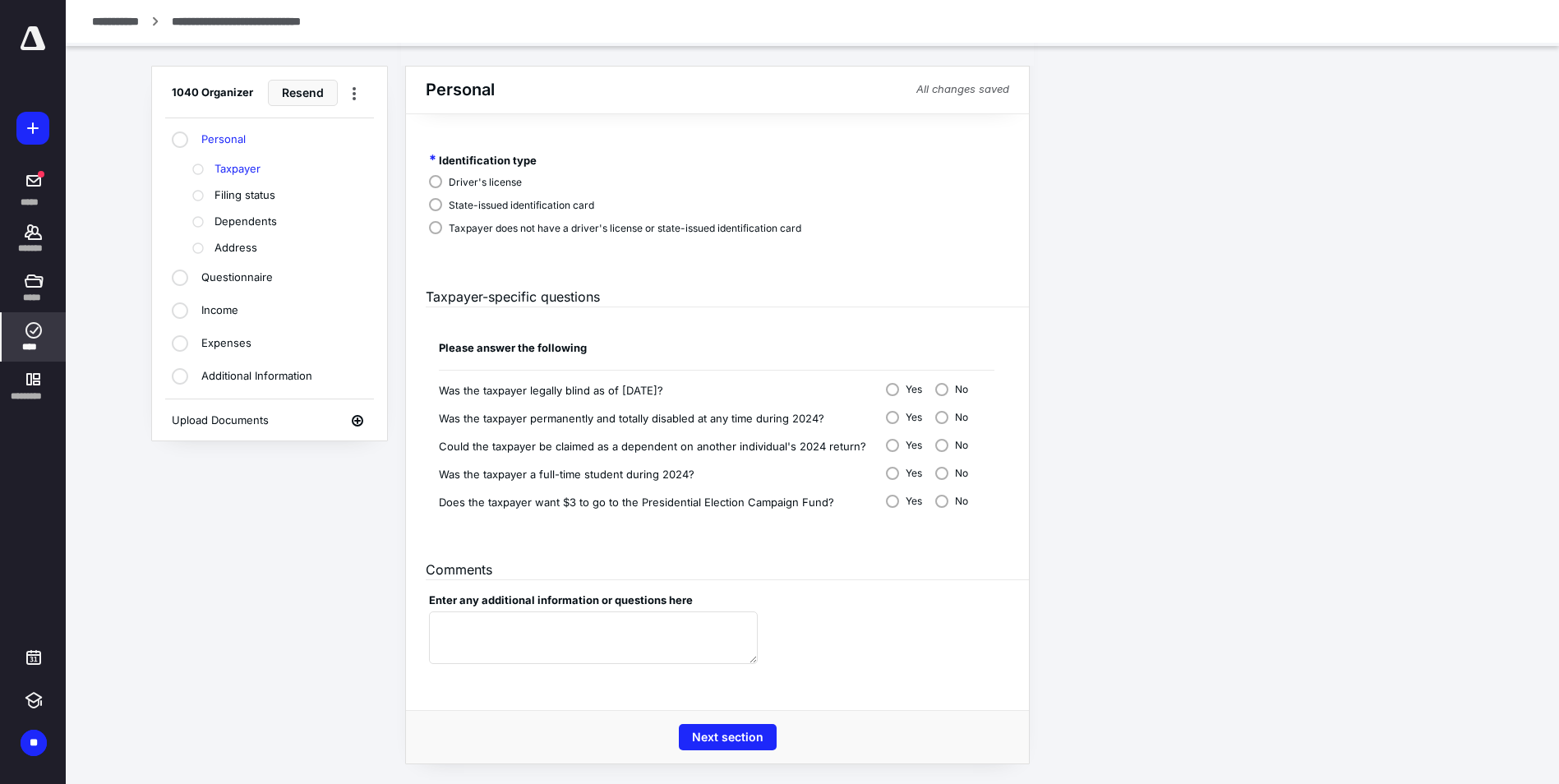 click on "Filing status" at bounding box center (245, 196) 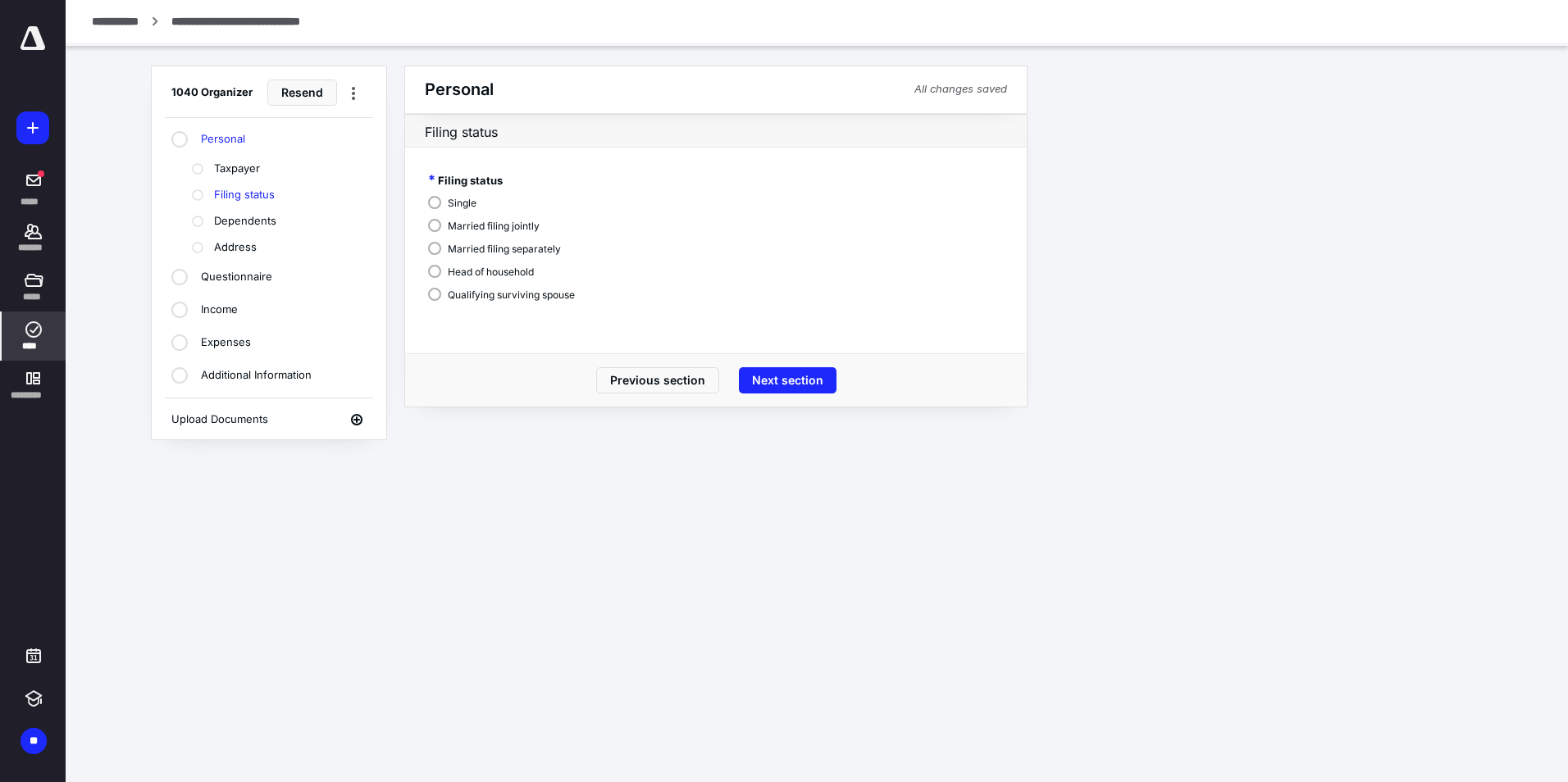 click on "Dependents" at bounding box center [277, 221] 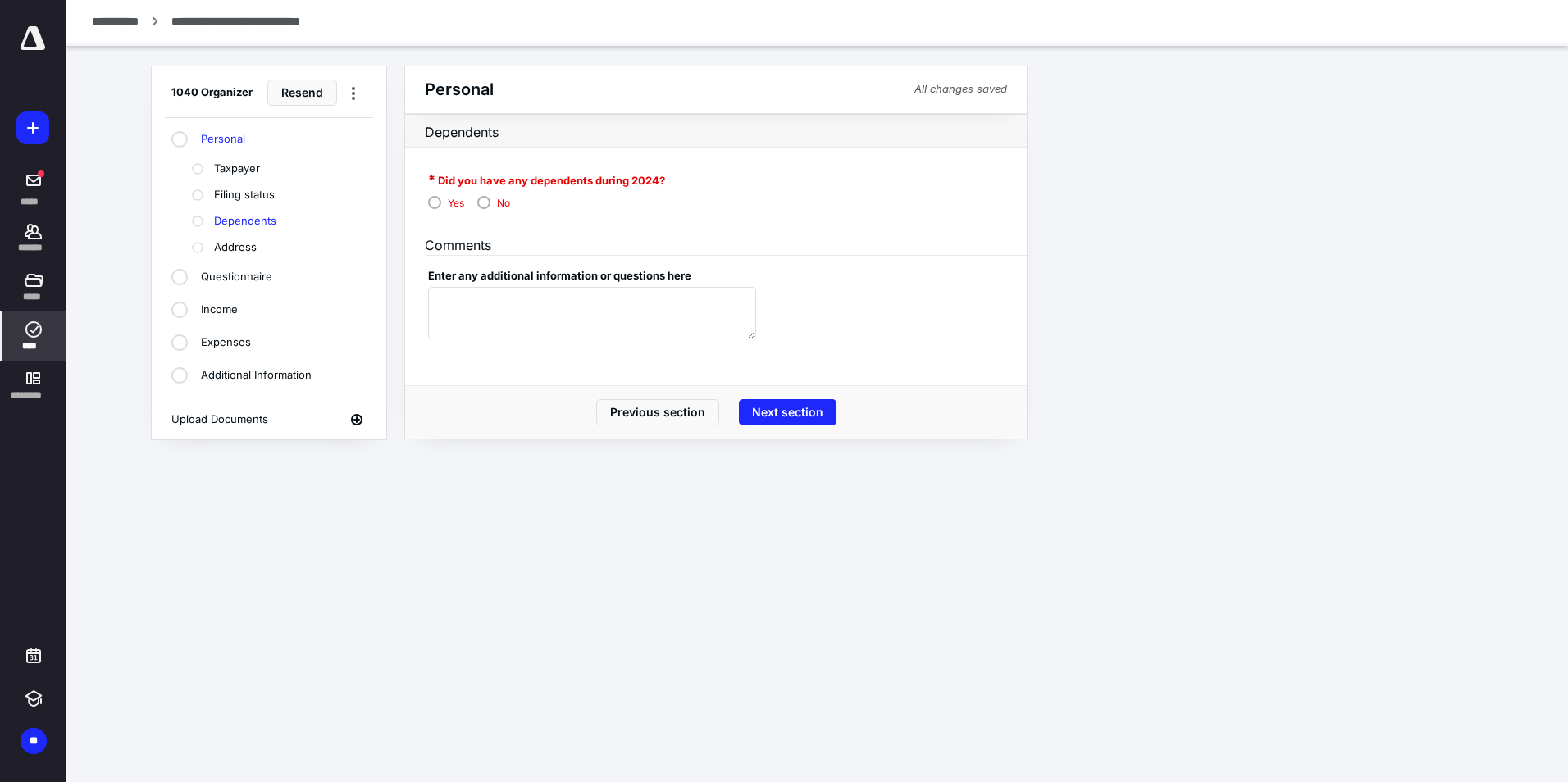 click on "Address" at bounding box center (235, 248) 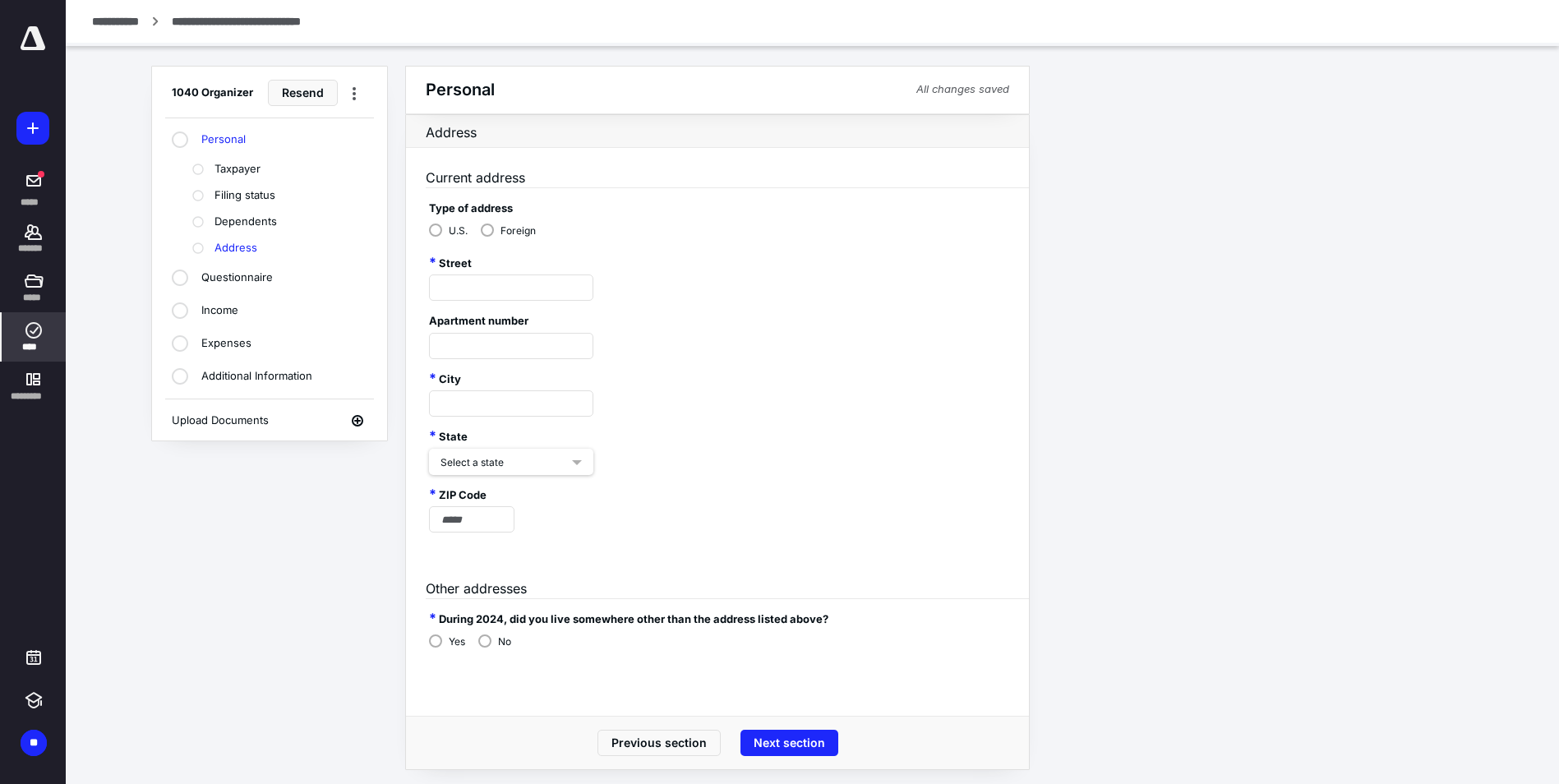 click on "Questionnaire" at bounding box center (237, 278) 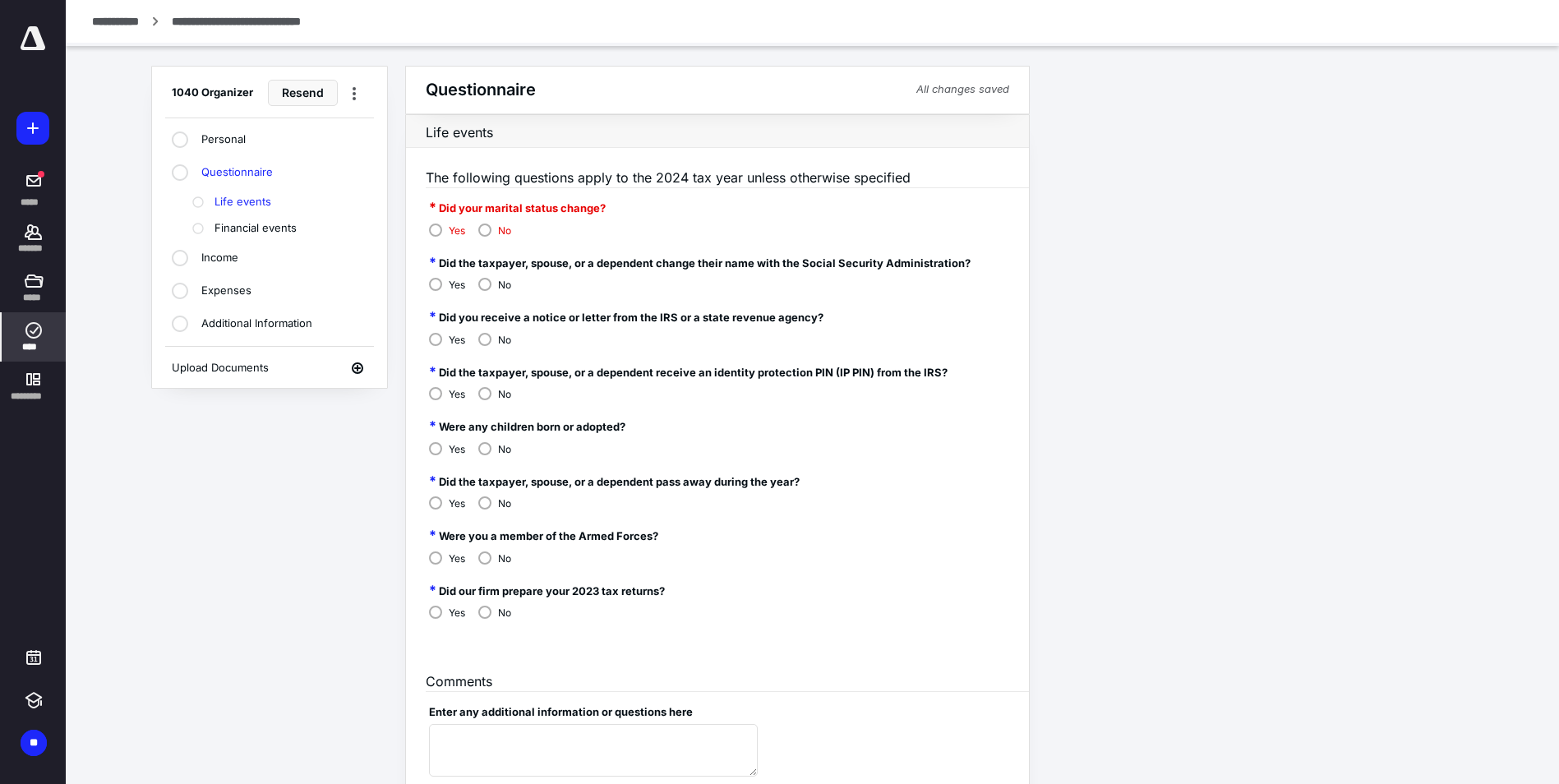 click on "Expenses" at bounding box center [226, 291] 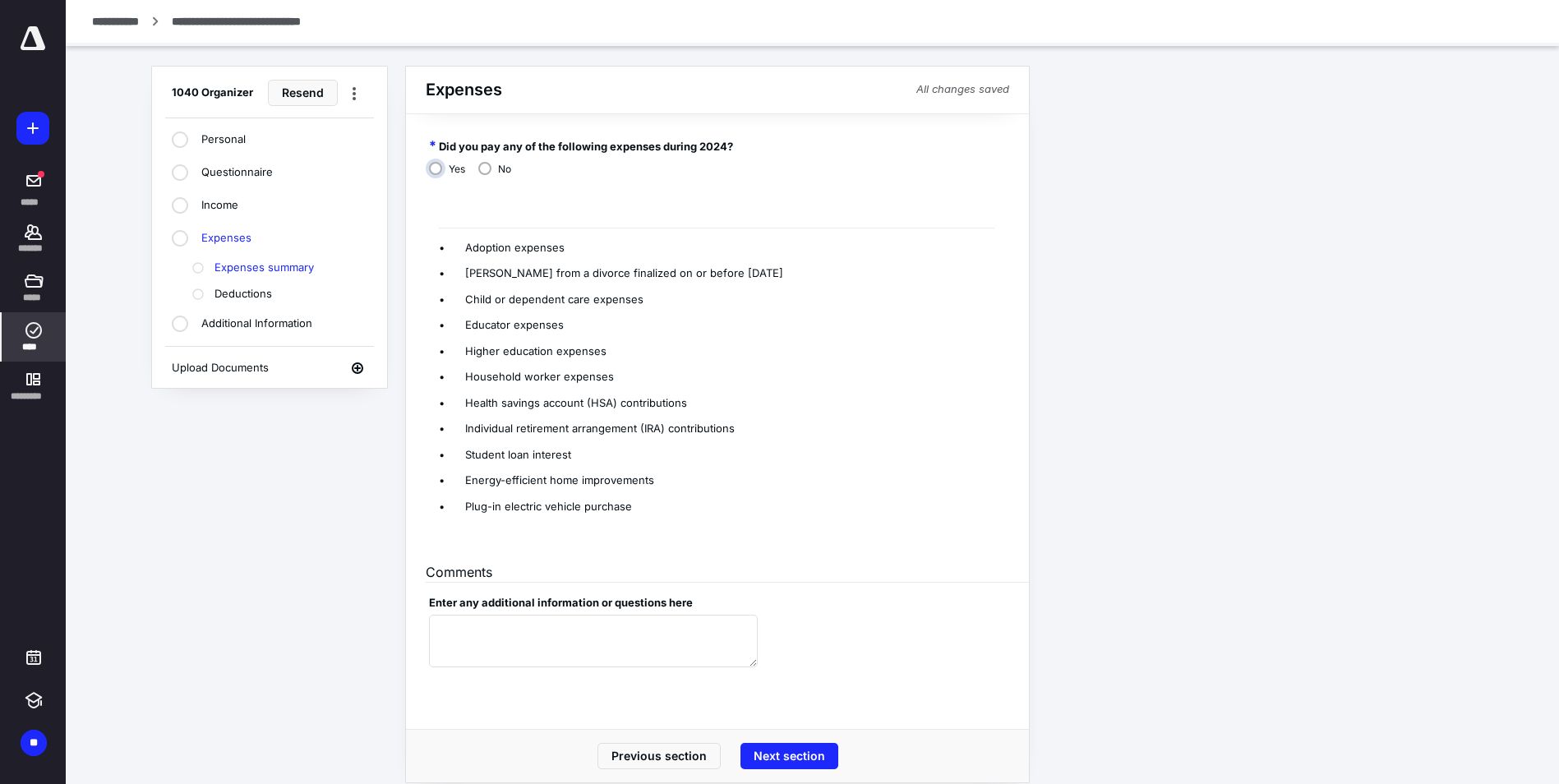 scroll, scrollTop: 53, scrollLeft: 0, axis: vertical 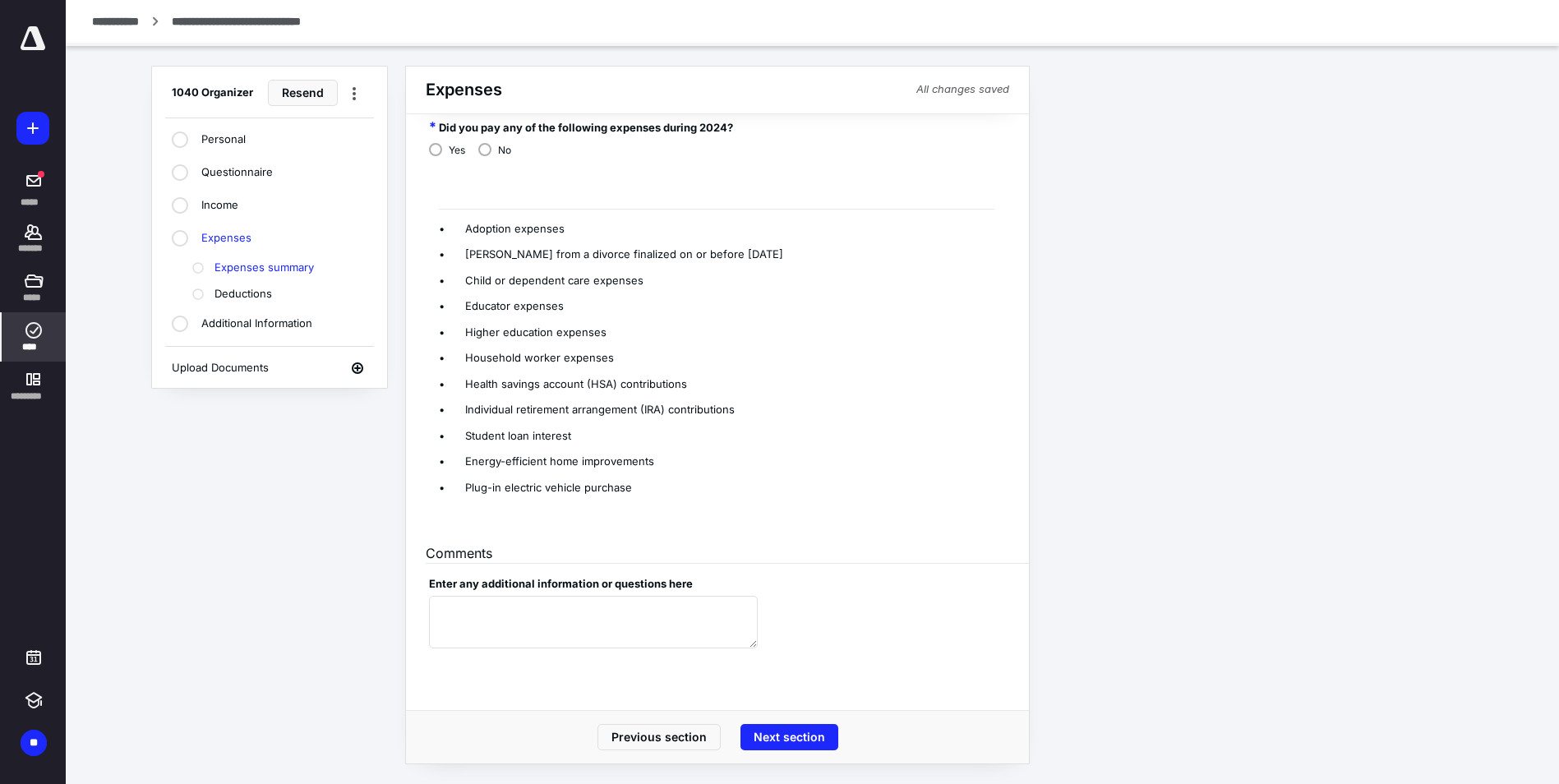 click on "Deductions" at bounding box center [243, 294] 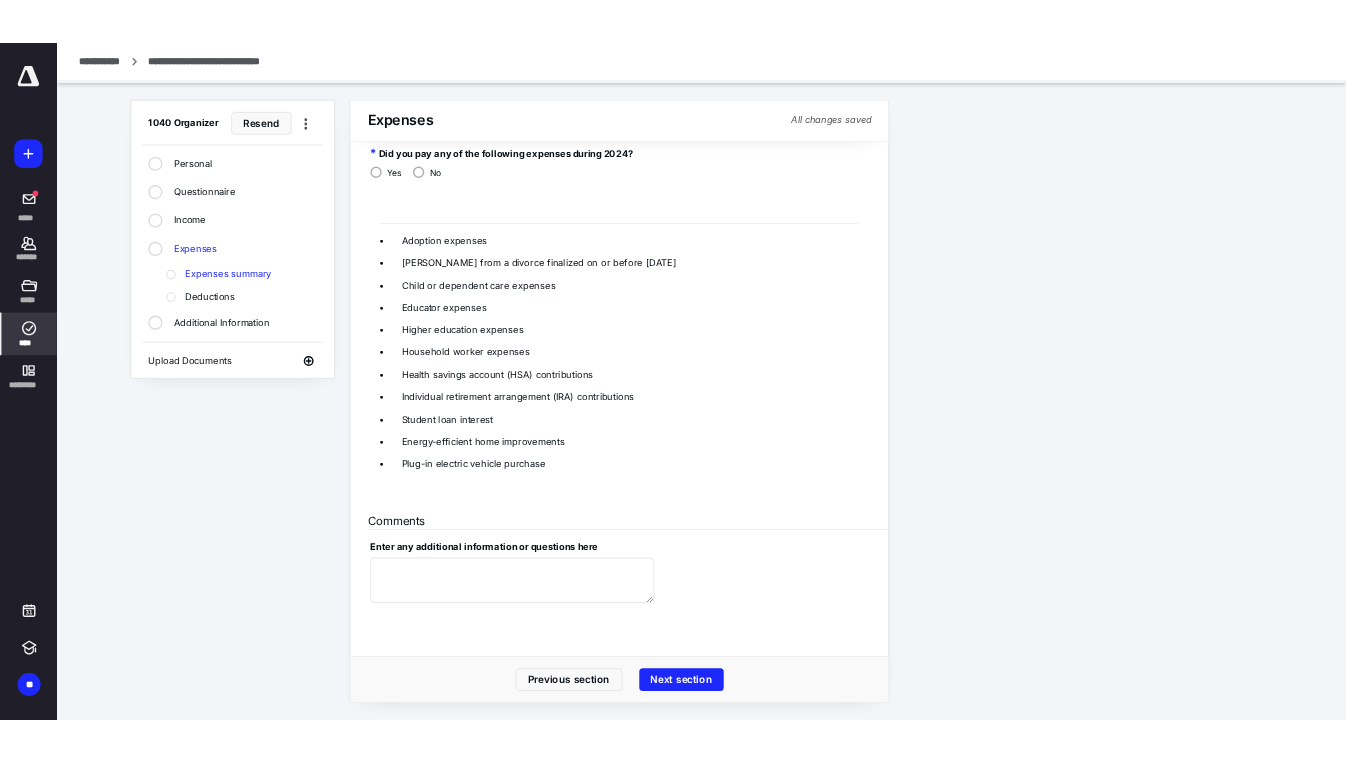 scroll, scrollTop: 0, scrollLeft: 0, axis: both 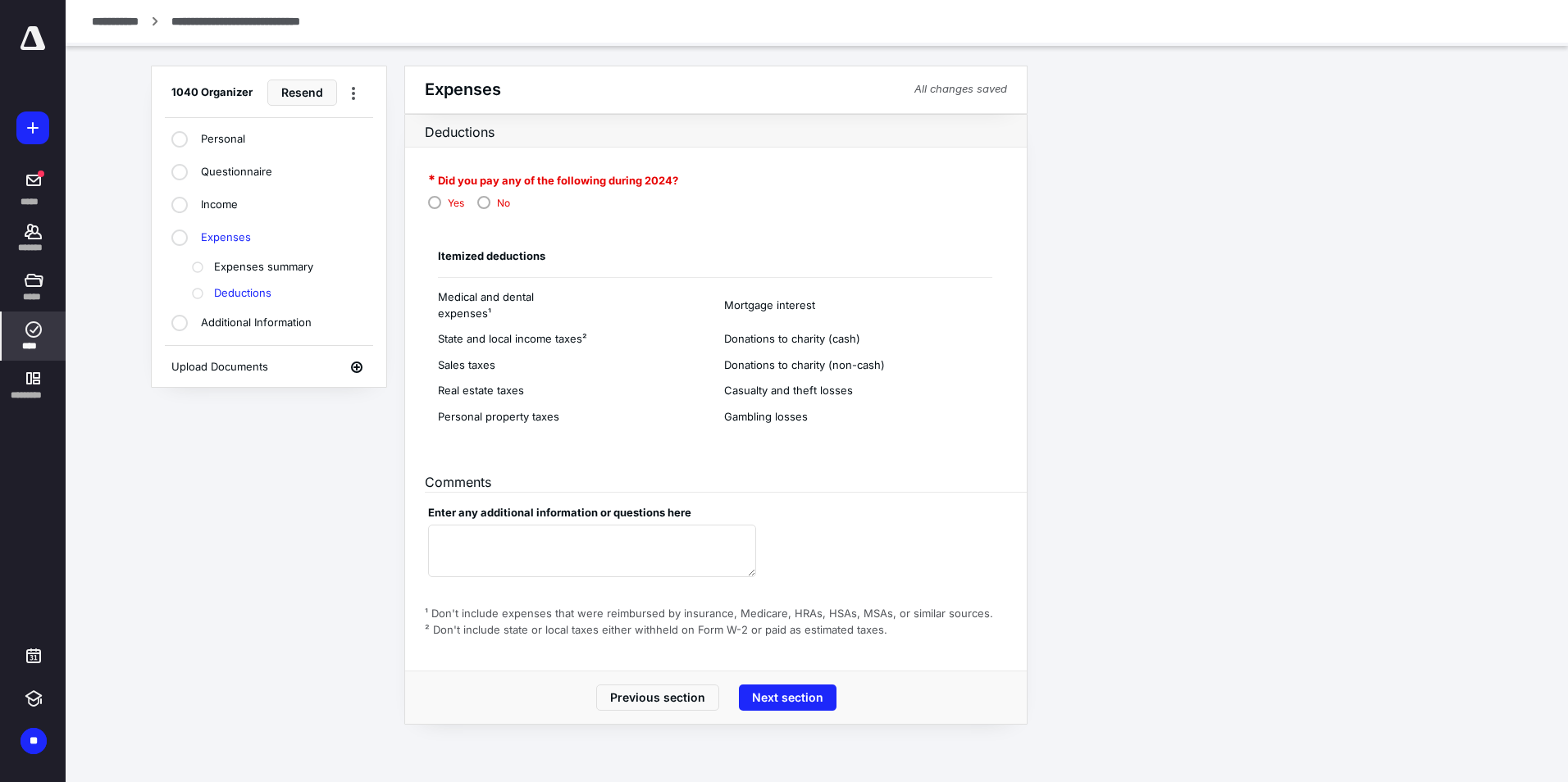 click on "Additional Information" at bounding box center (256, 323) 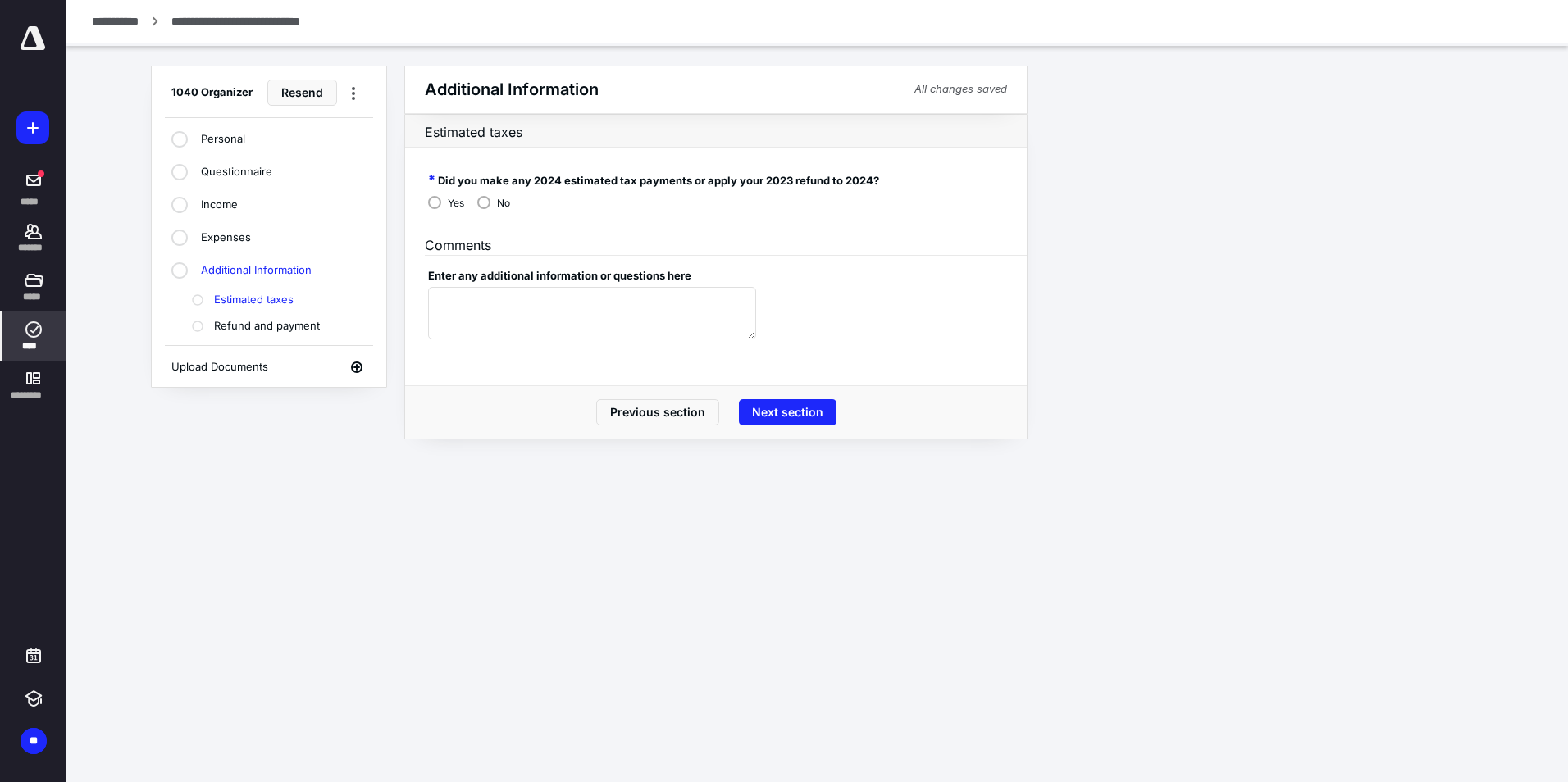 click on "Refund and payment" at bounding box center [267, 326] 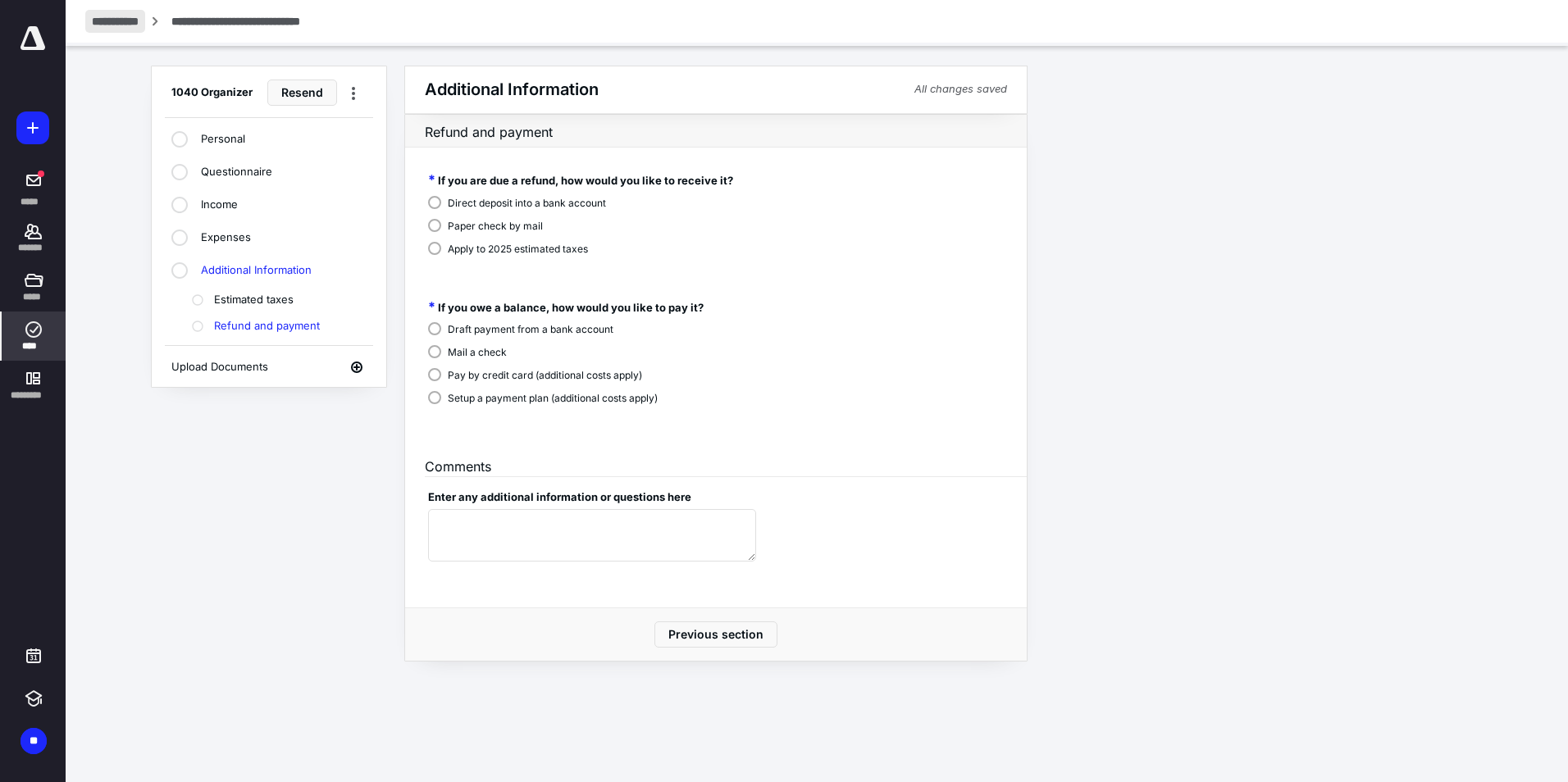 click on "**********" at bounding box center (115, 21) 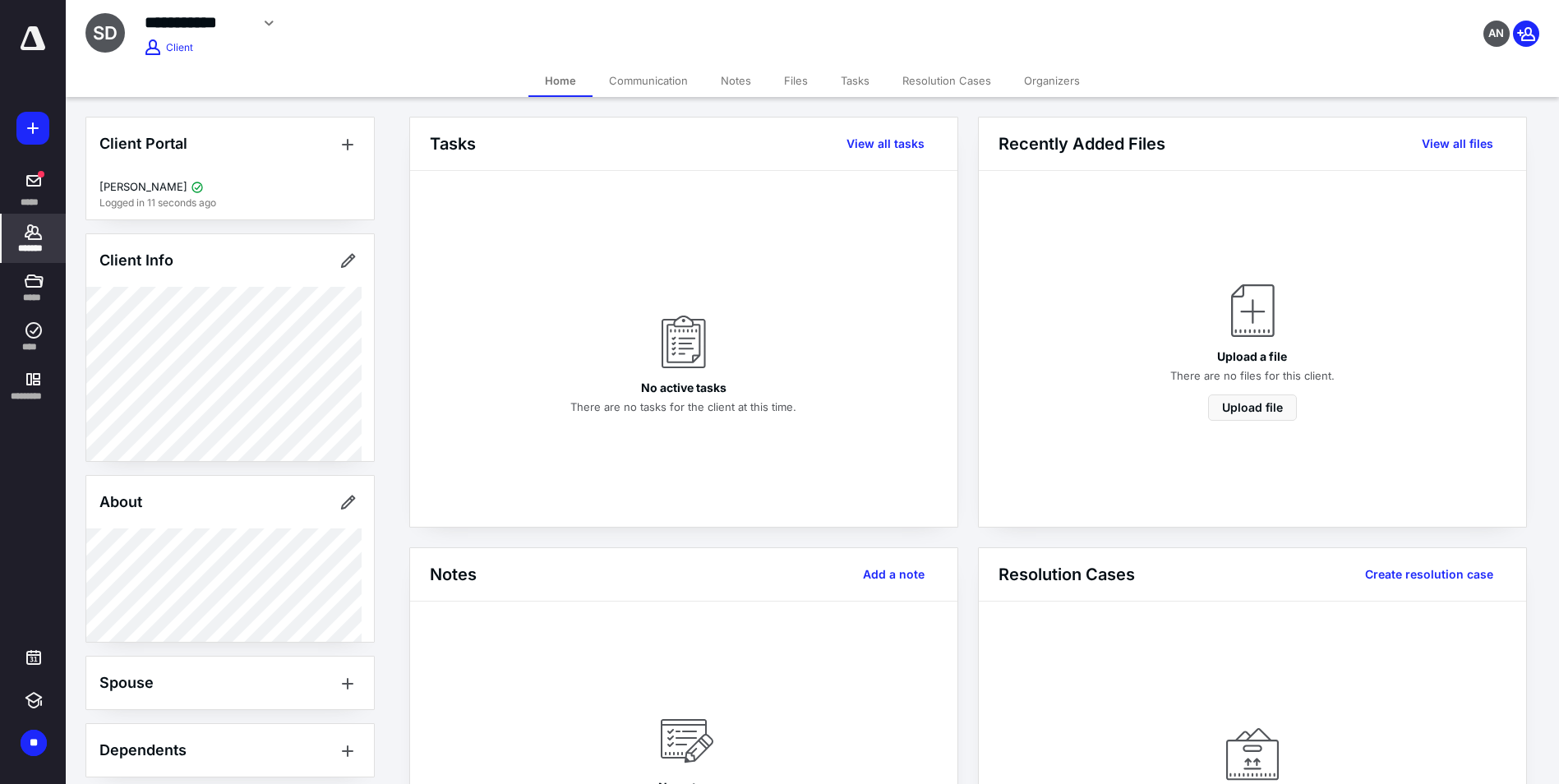 click on "Organizers" at bounding box center [1052, 81] 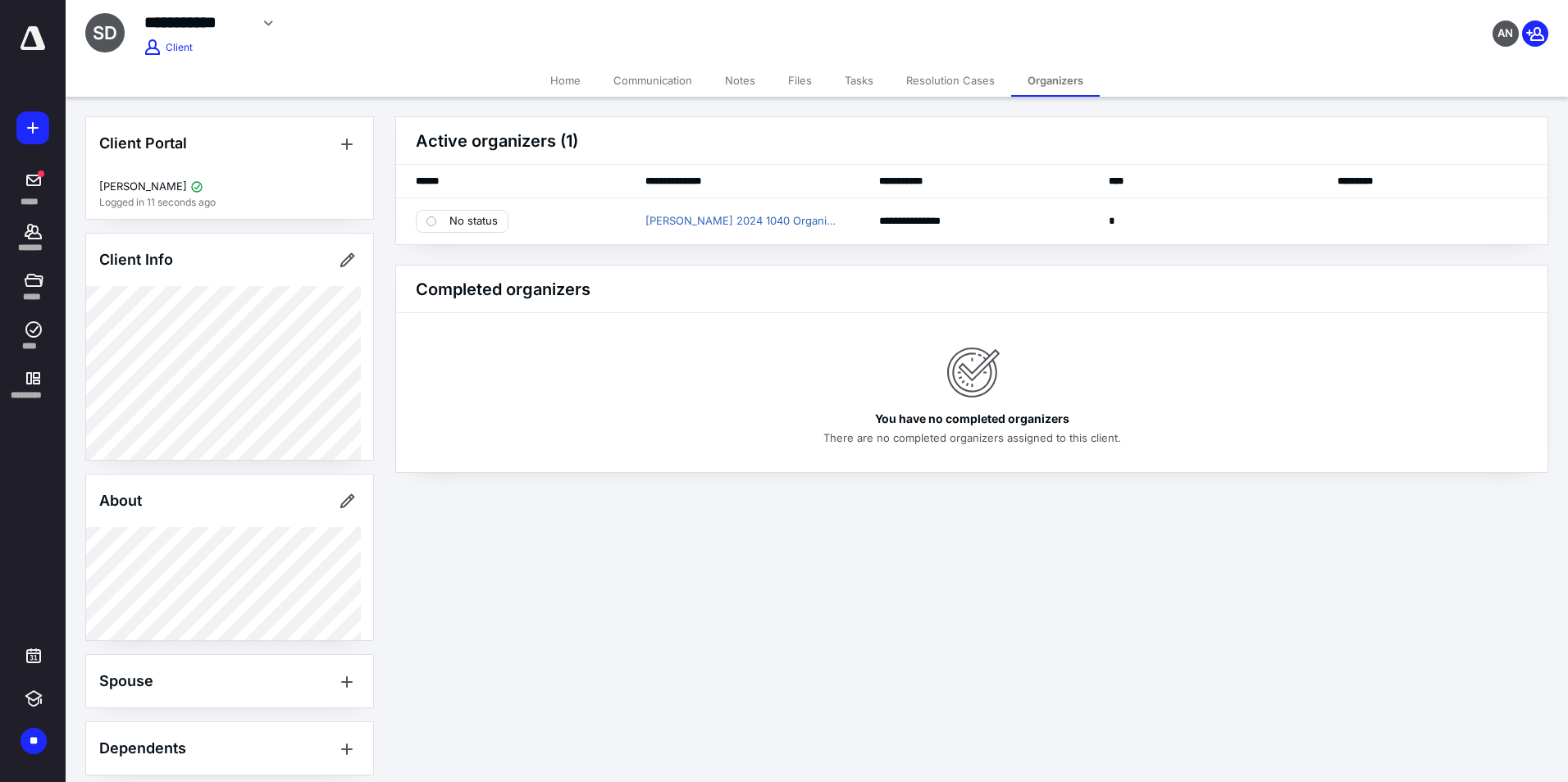 click on "Home" at bounding box center (565, 80) 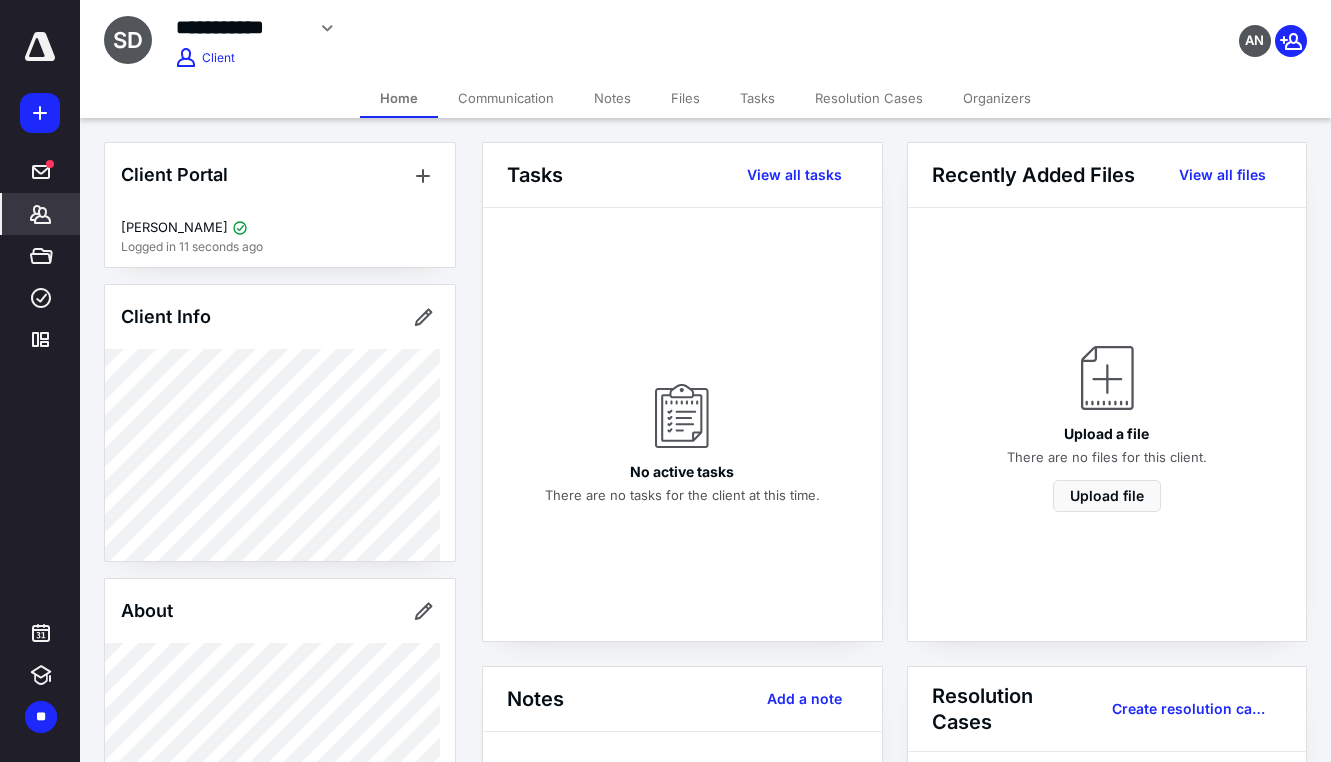 click on "Communication" at bounding box center [506, 98] 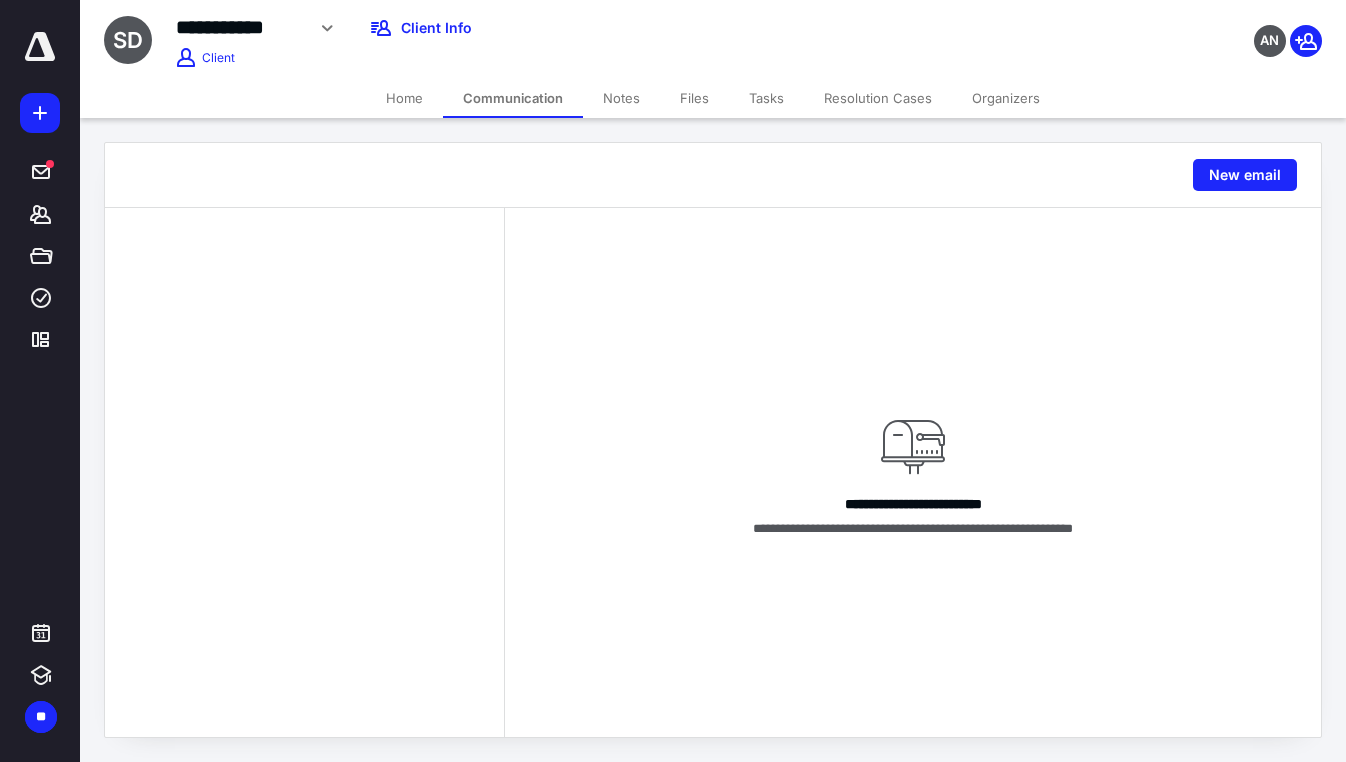 click on "Notes" at bounding box center [621, 98] 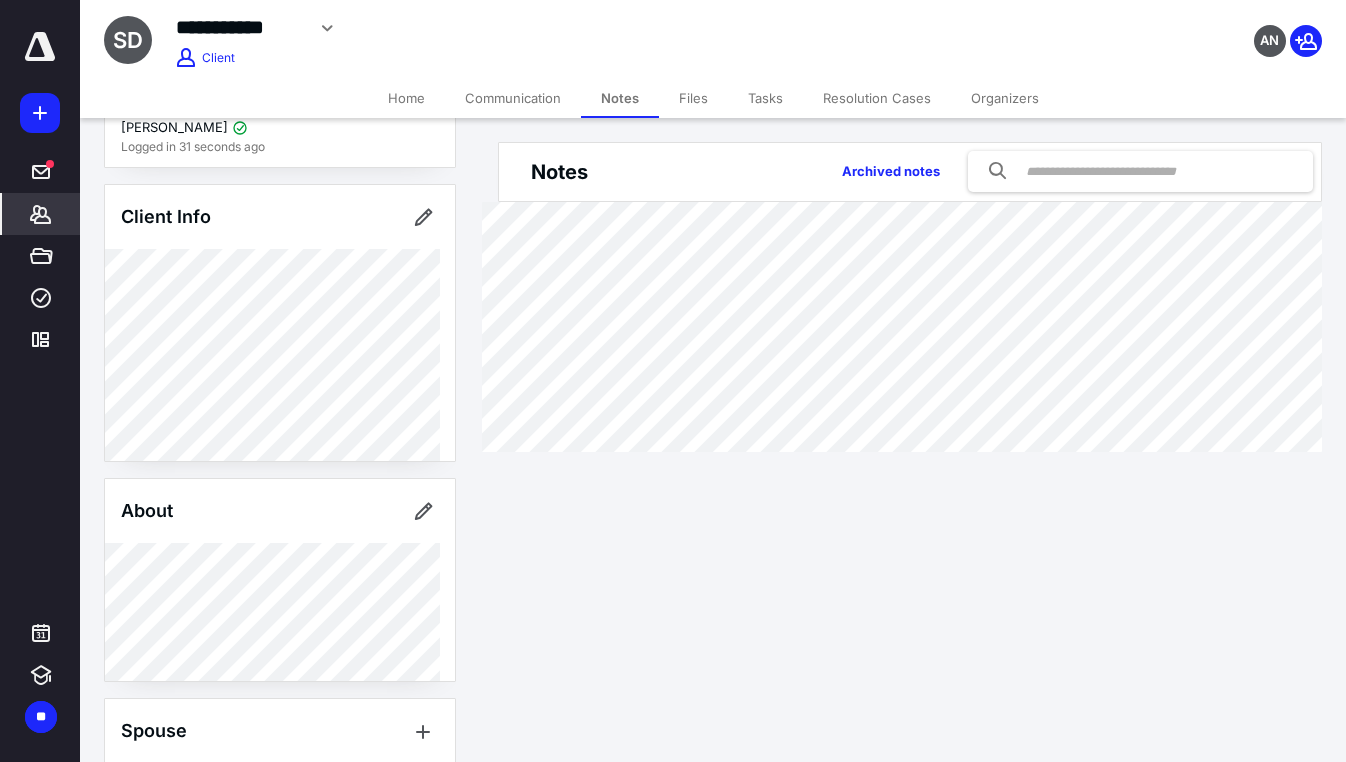 scroll, scrollTop: 0, scrollLeft: 0, axis: both 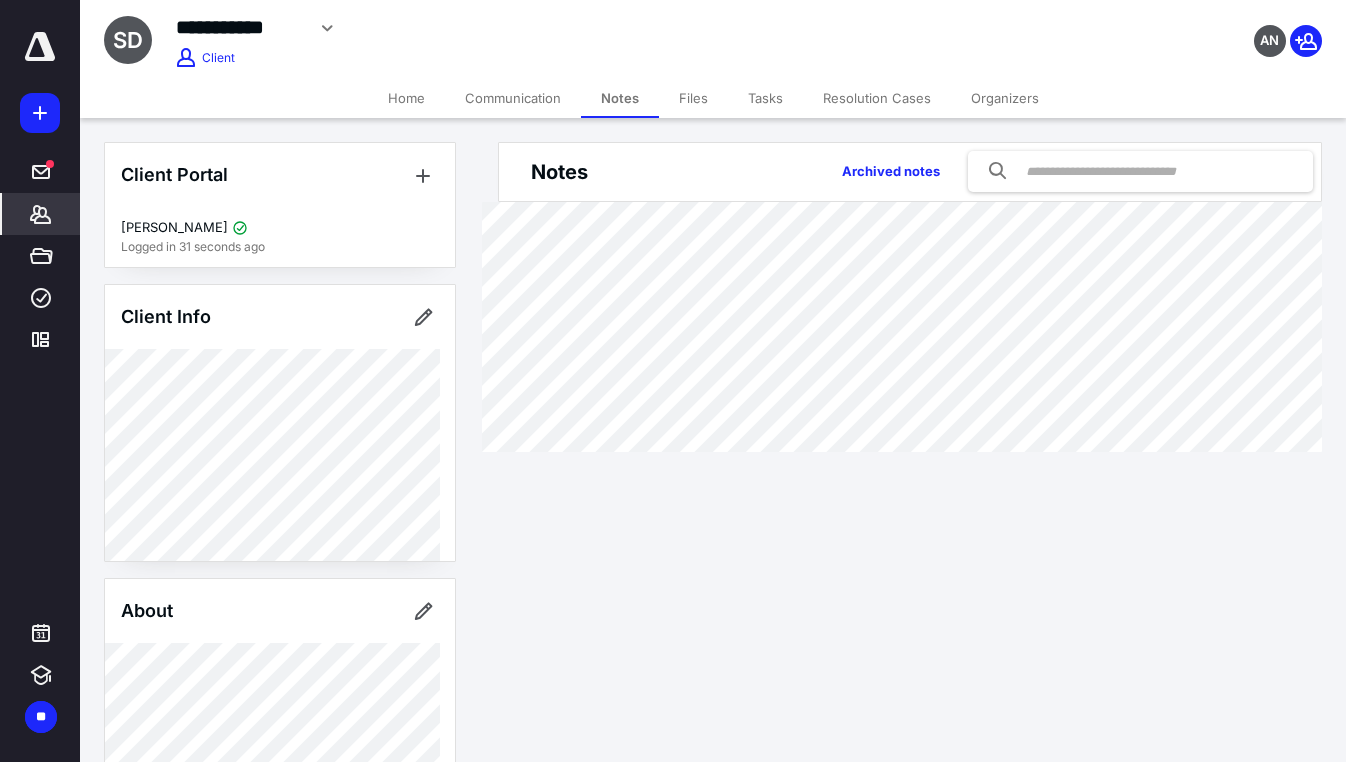 click on "Files" at bounding box center (693, 98) 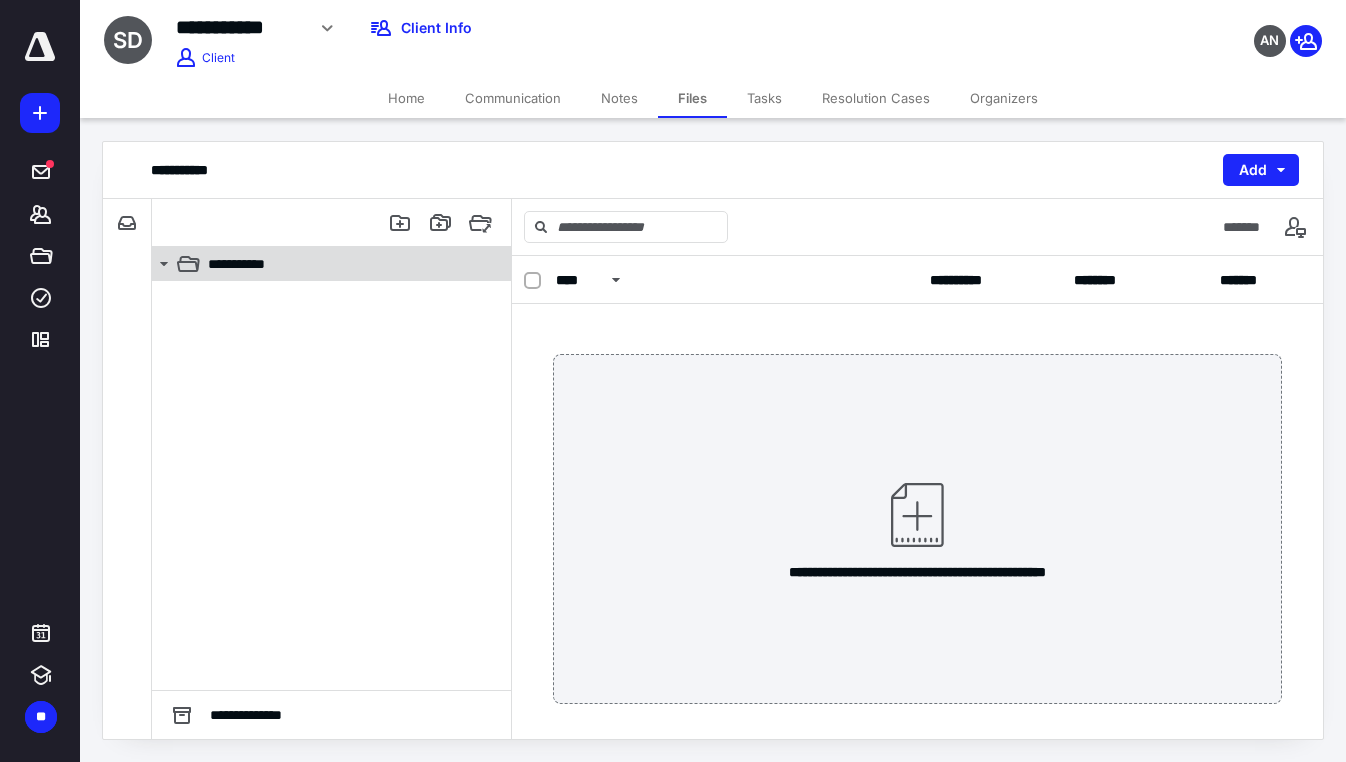 click 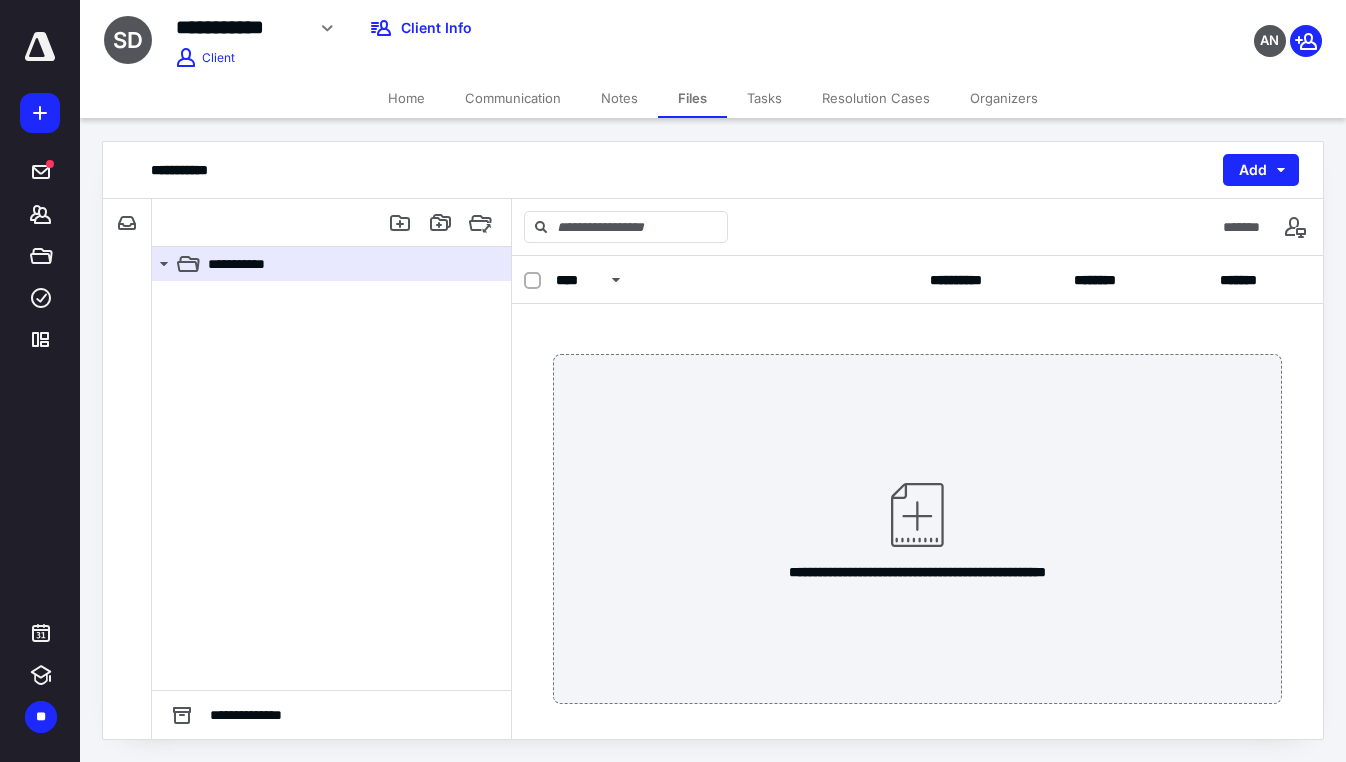 click on "Home" at bounding box center (406, 98) 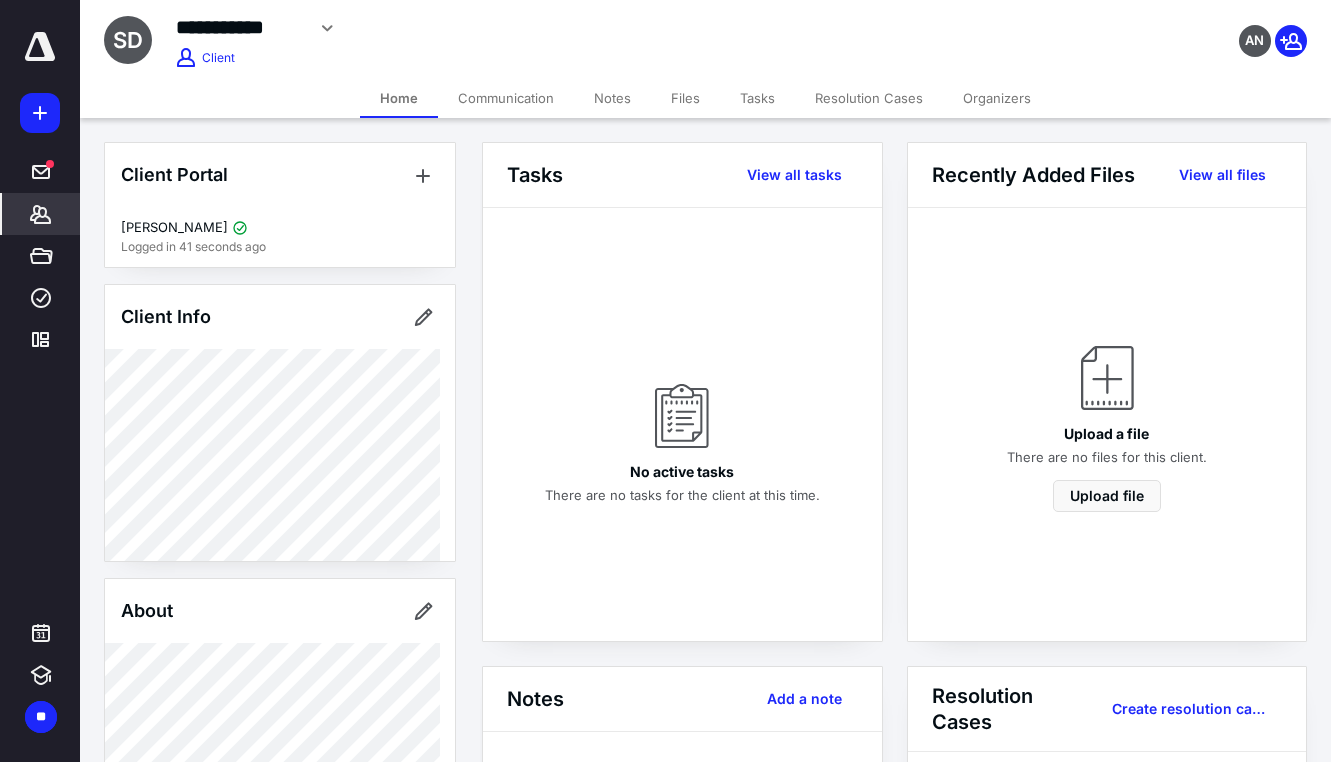 click on "No active tasks There are no tasks for the client at this time." at bounding box center (682, 424) 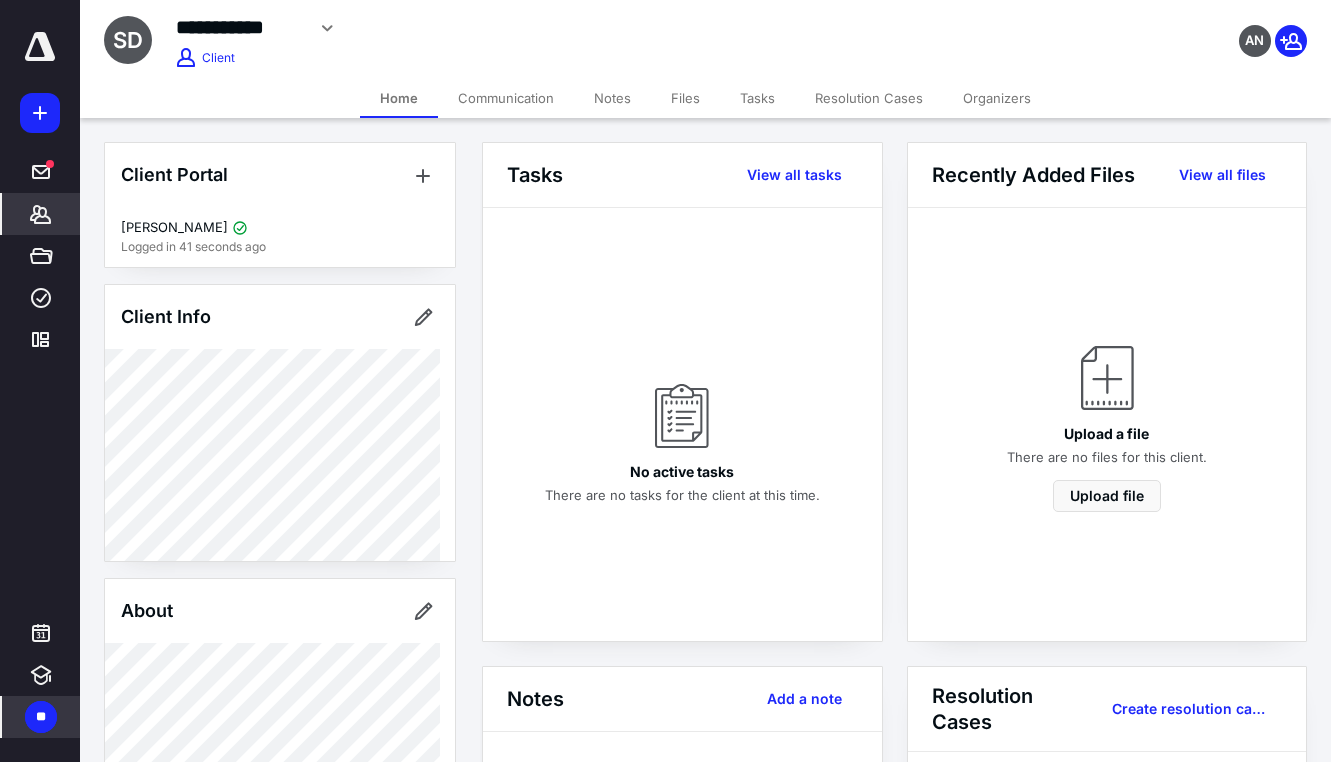 click on "**" at bounding box center [41, 717] 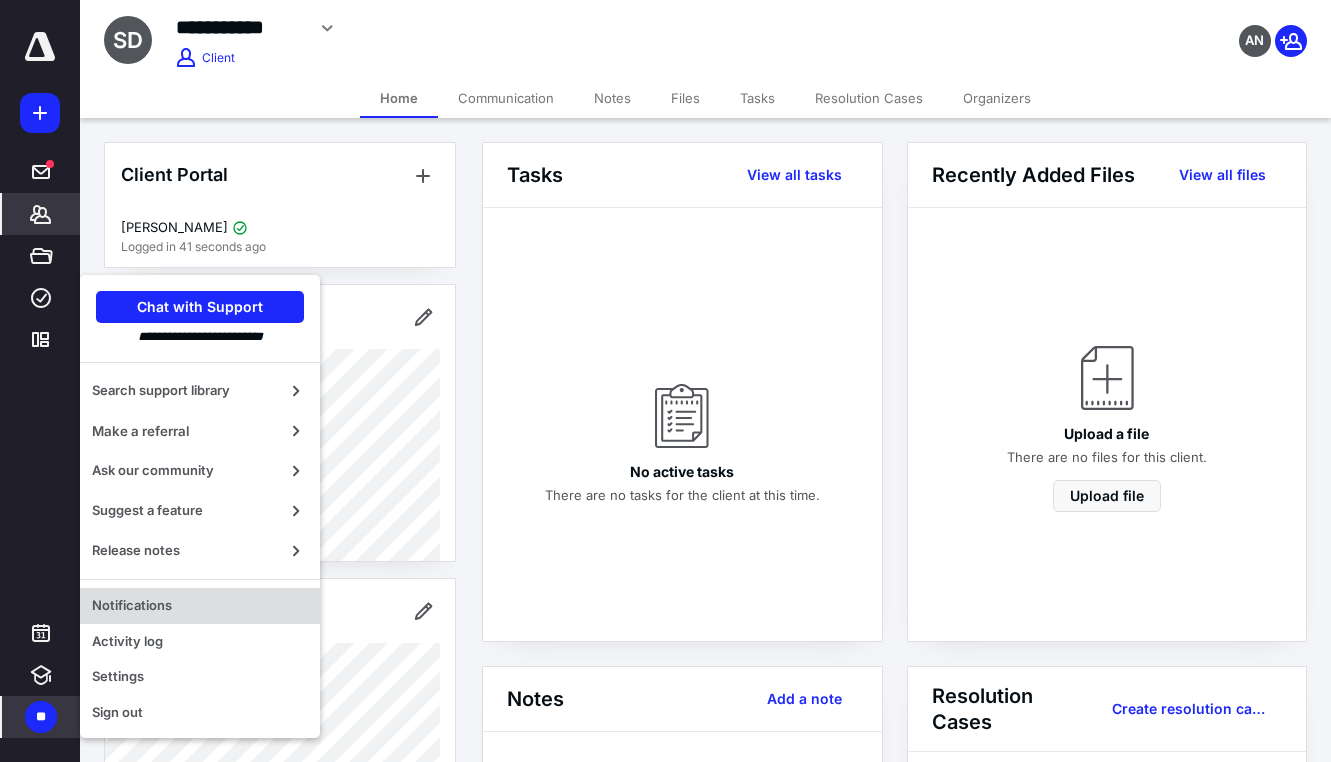click on "Notifications" at bounding box center (200, 606) 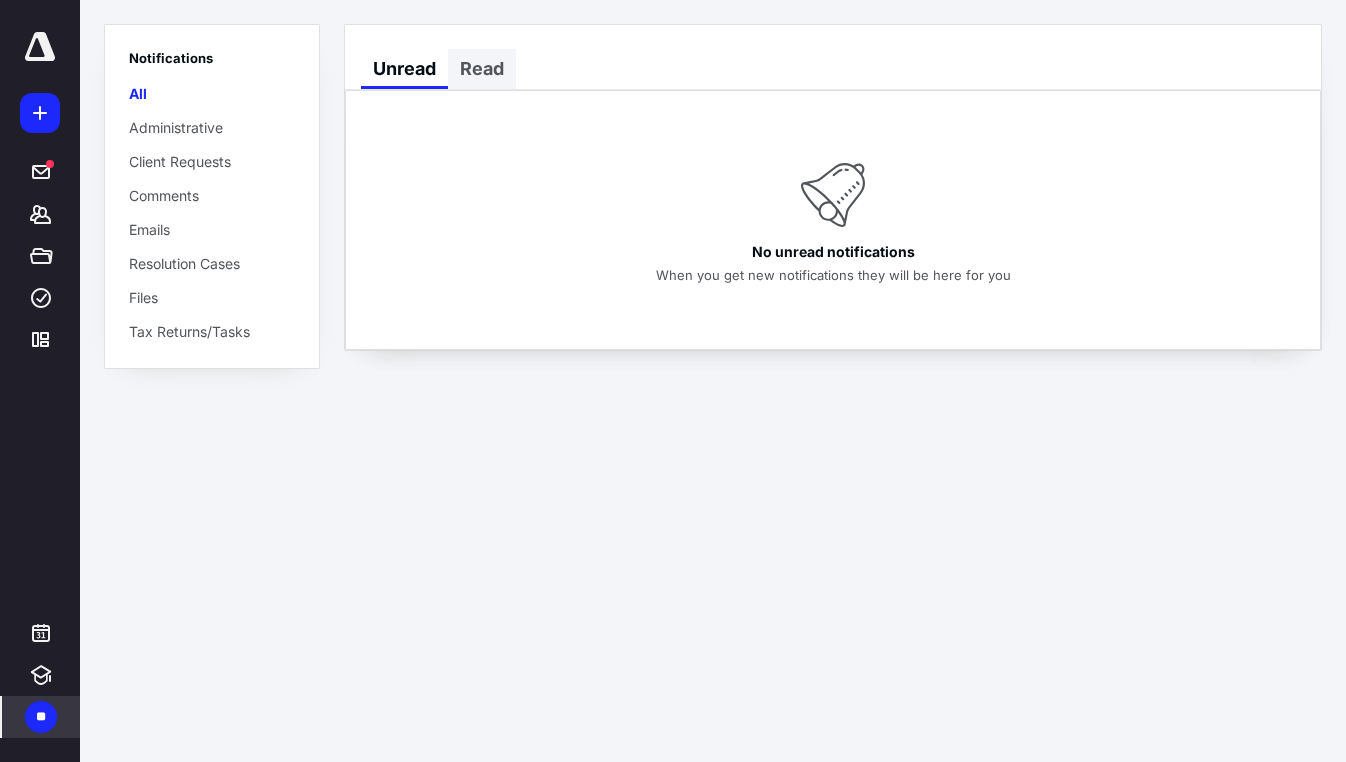 click on "Read" at bounding box center (482, 69) 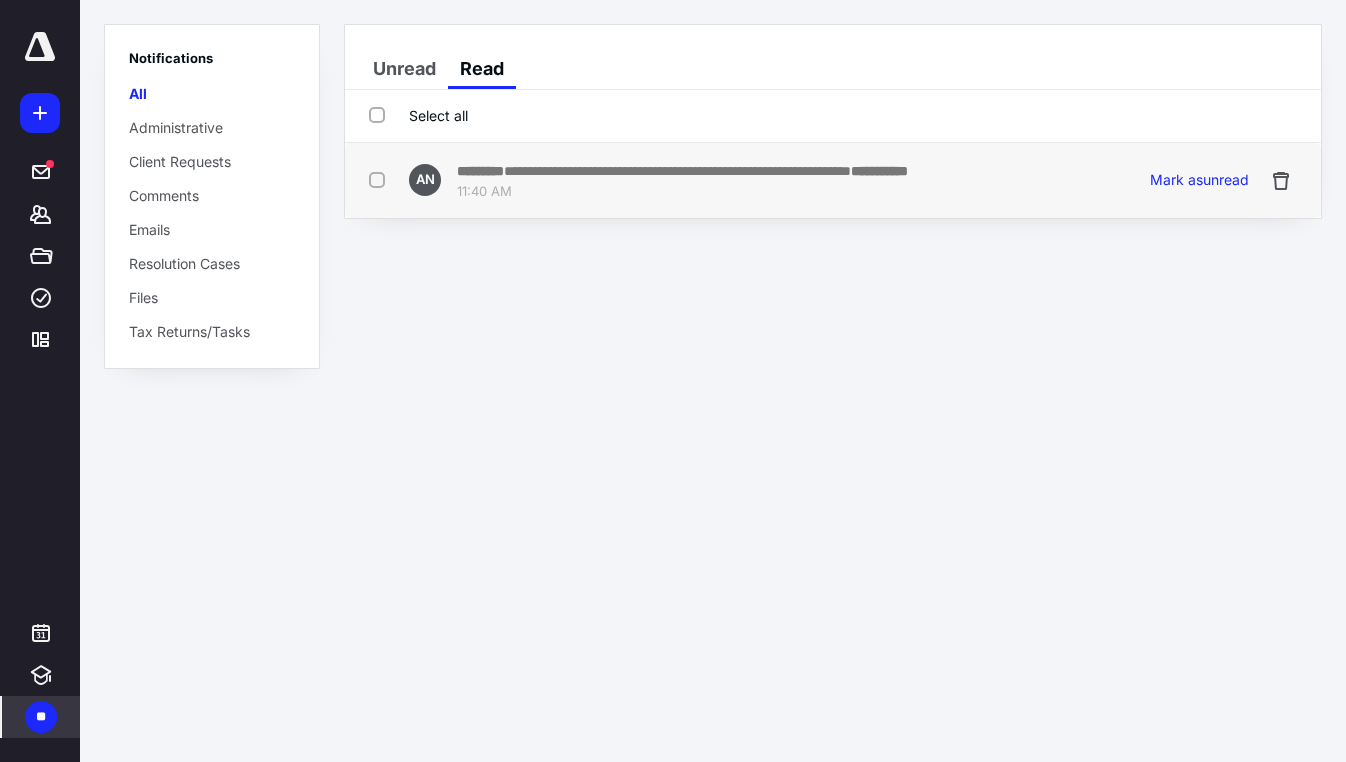 click on "**********" at bounding box center [682, 170] 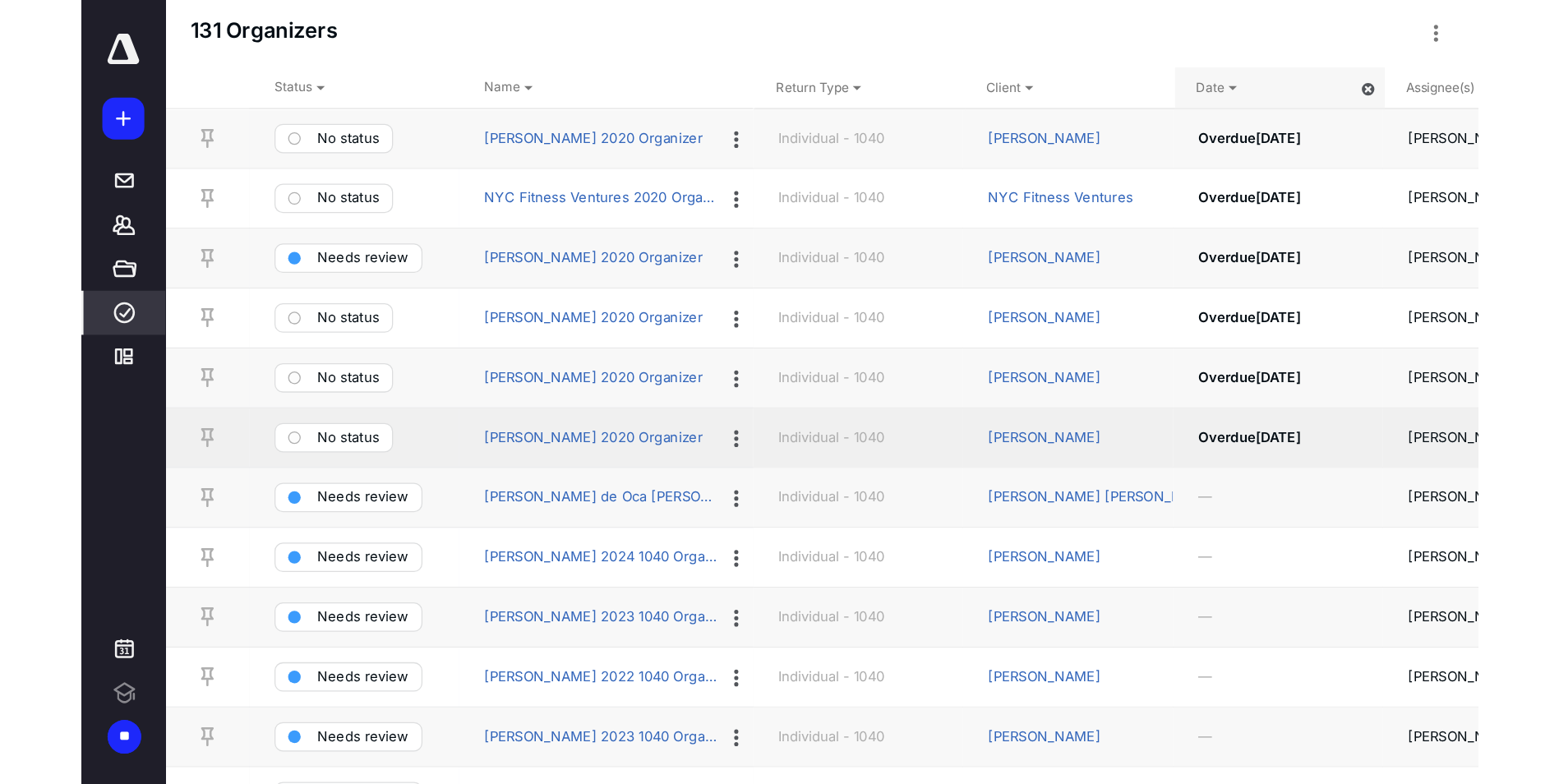 scroll, scrollTop: 0, scrollLeft: 0, axis: both 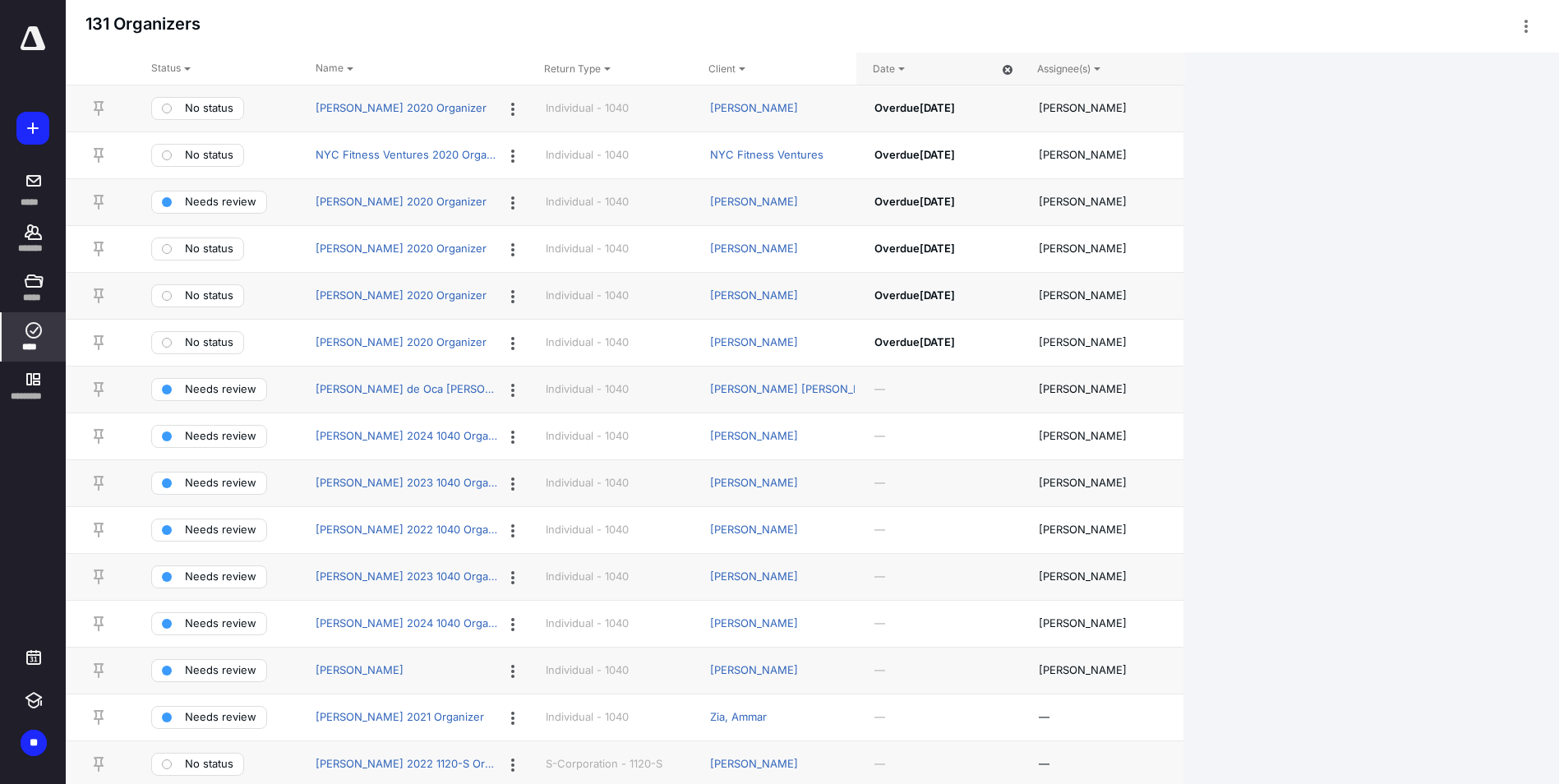 click at bounding box center (1097, 69) 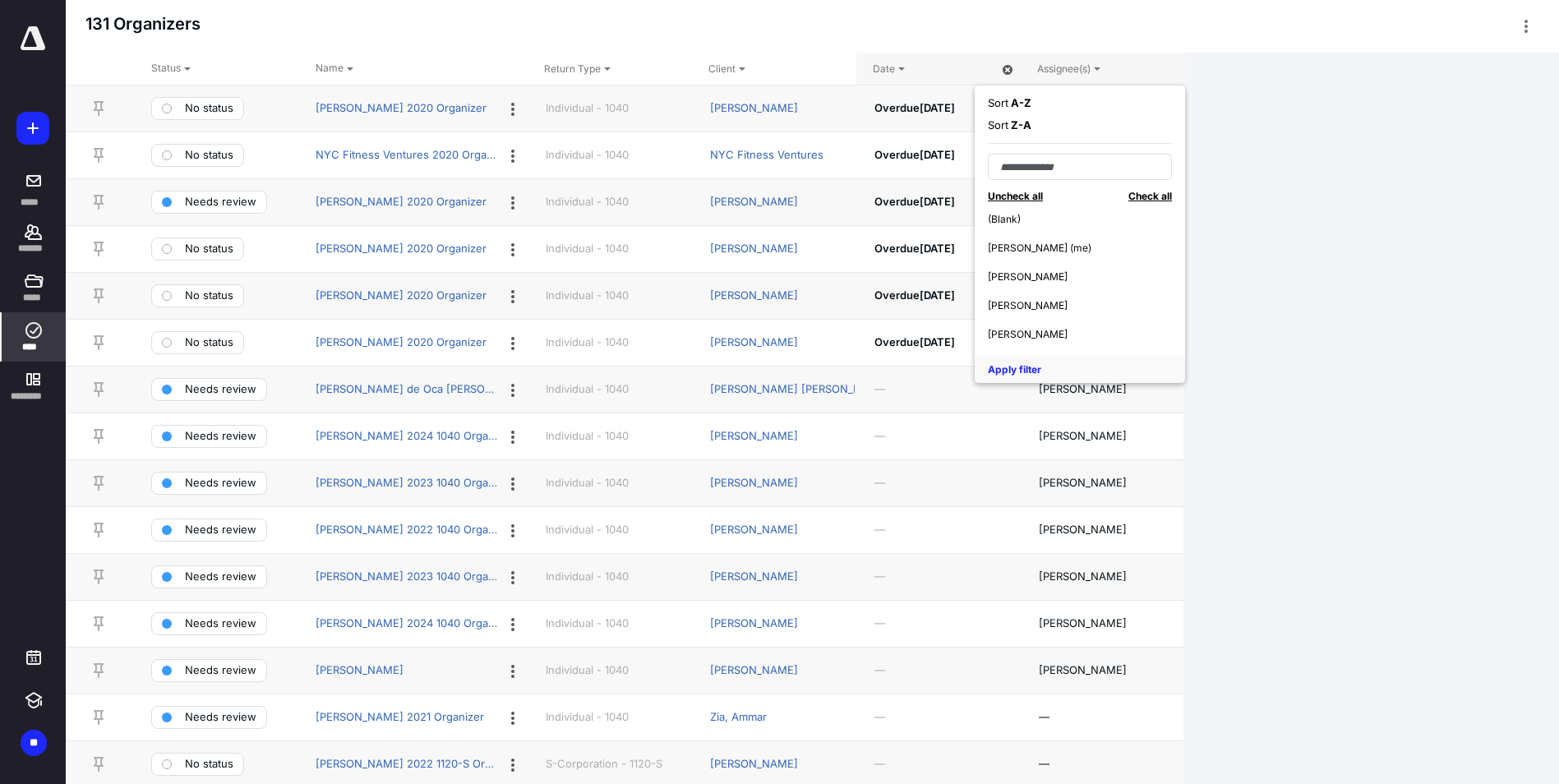 click on "Sarah Song (me)" at bounding box center (1040, 252) 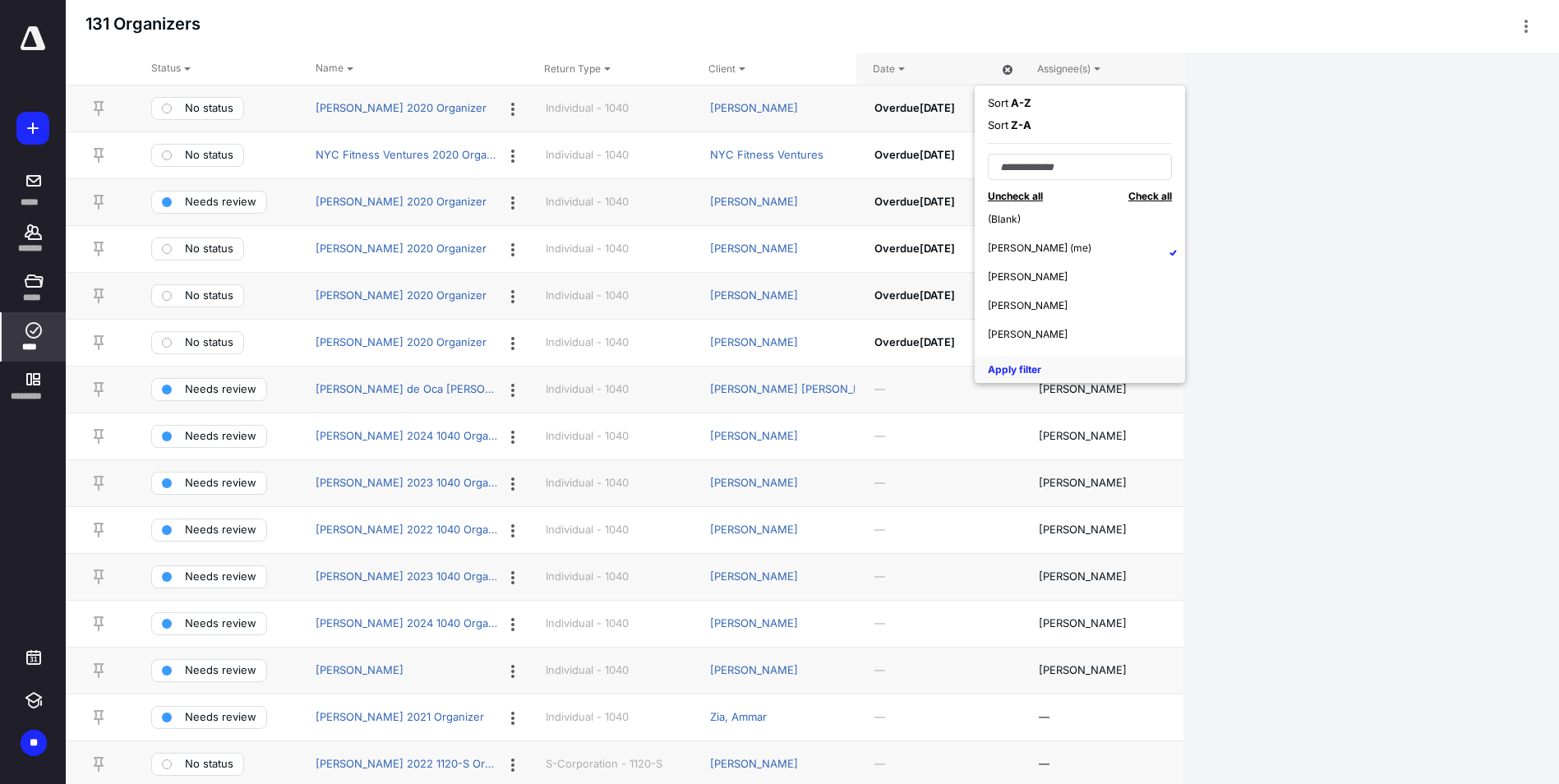 click on "Sarah Song (me)" at bounding box center [1040, 252] 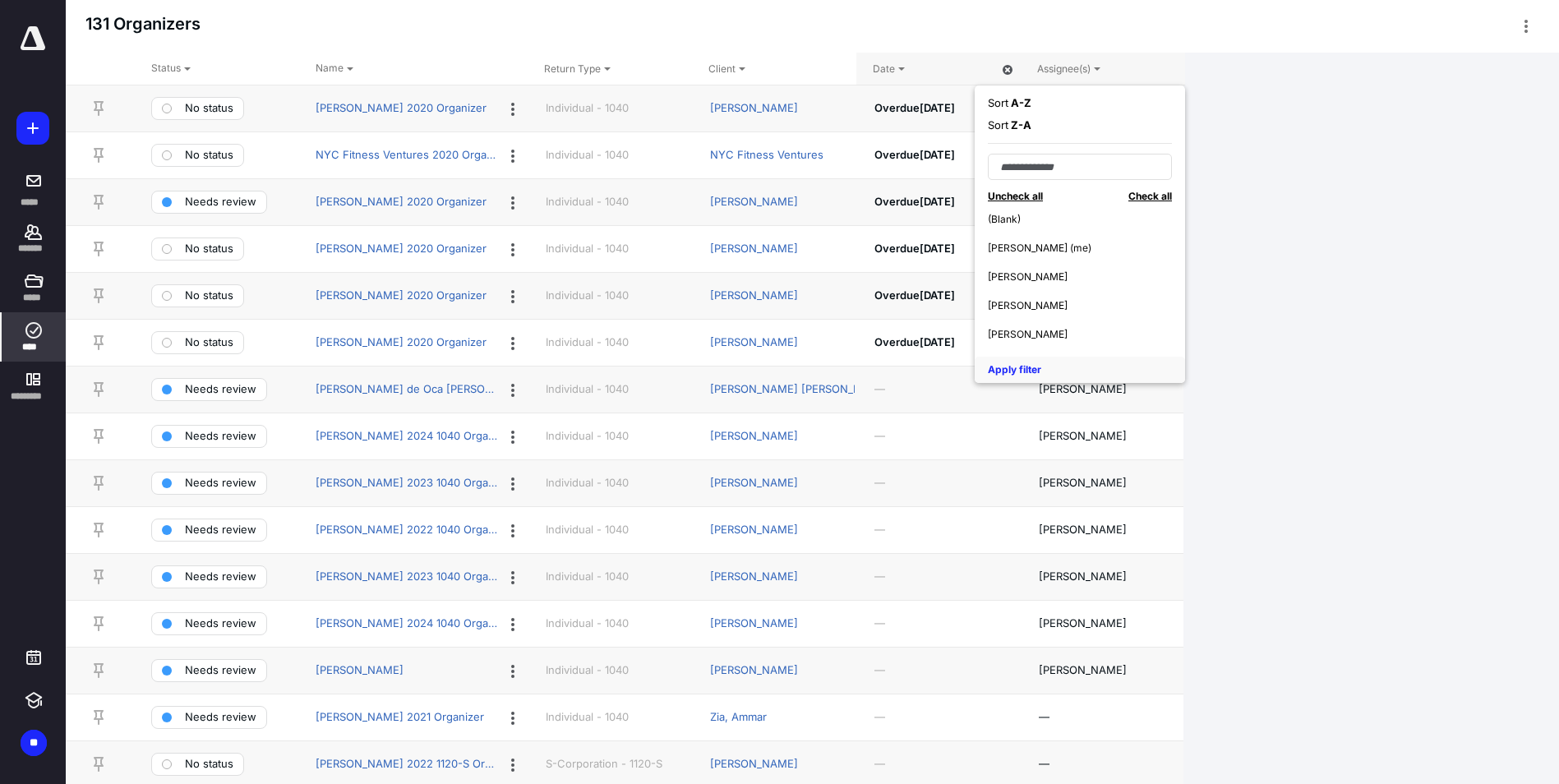 click on "[PERSON_NAME] (me)" at bounding box center (1040, 252) 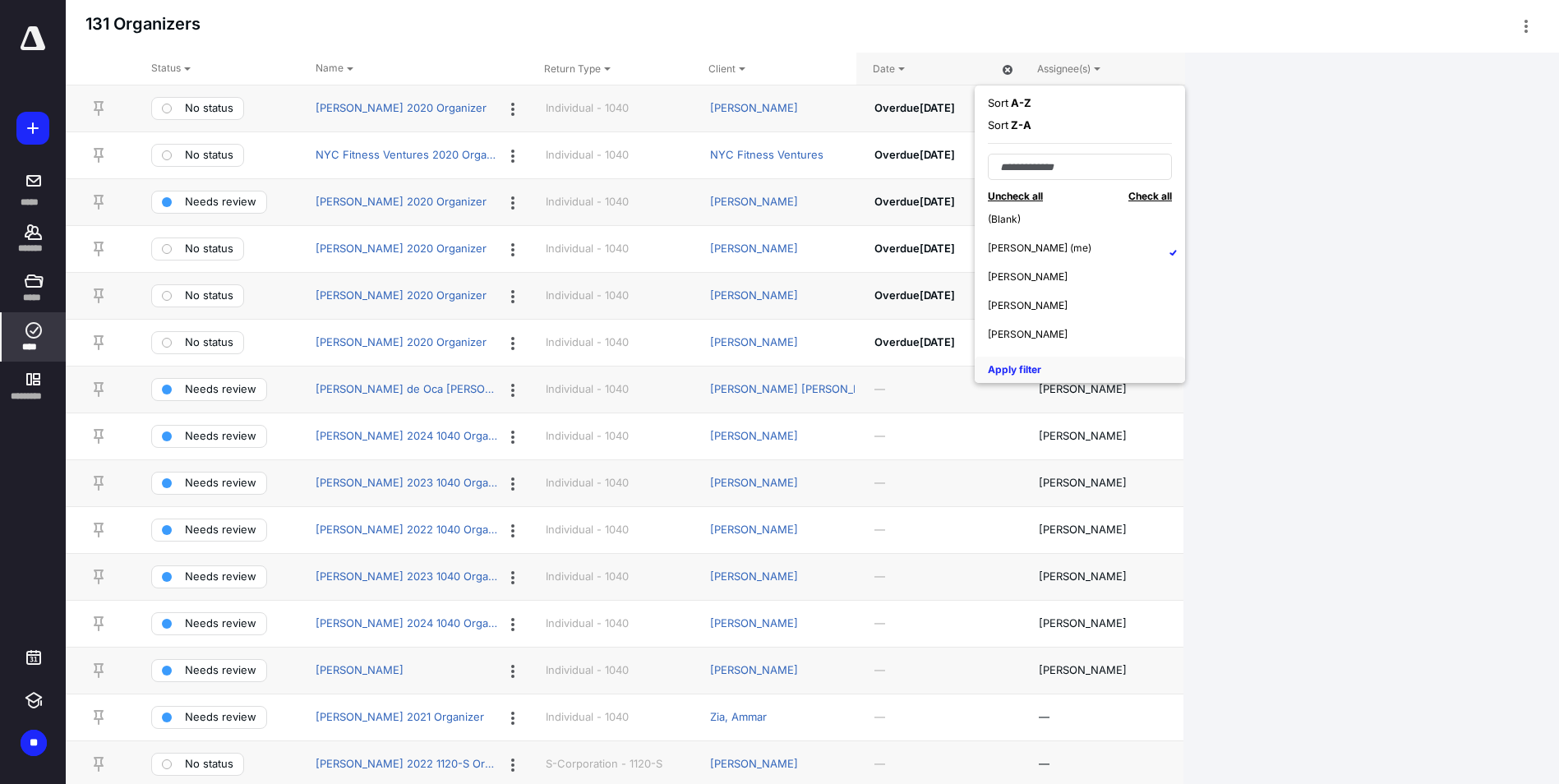 click on "Apply filter" at bounding box center (1080, 370) 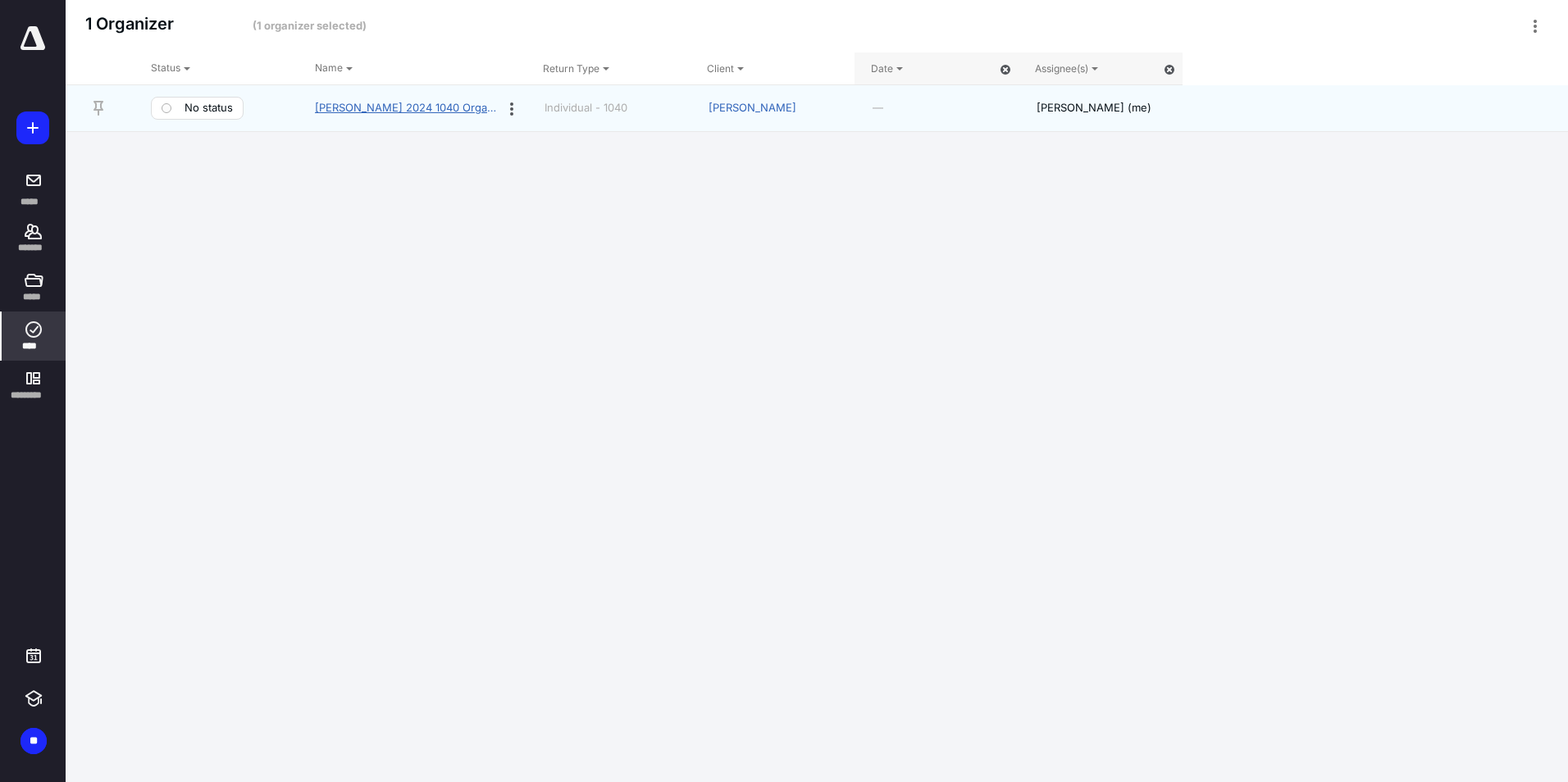 click on "[PERSON_NAME] 2024 1040 Organizer" at bounding box center (407, 108) 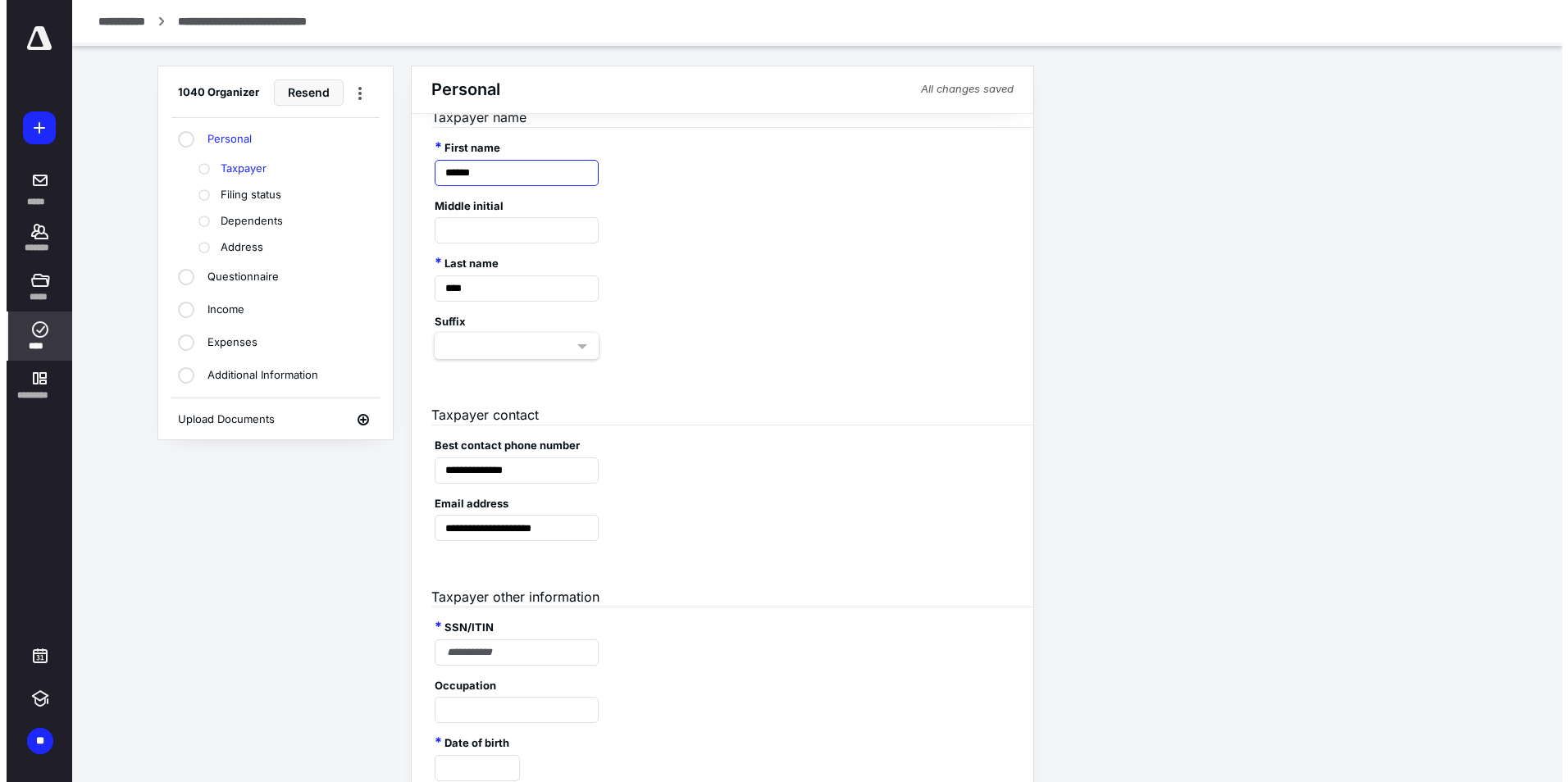scroll, scrollTop: 0, scrollLeft: 0, axis: both 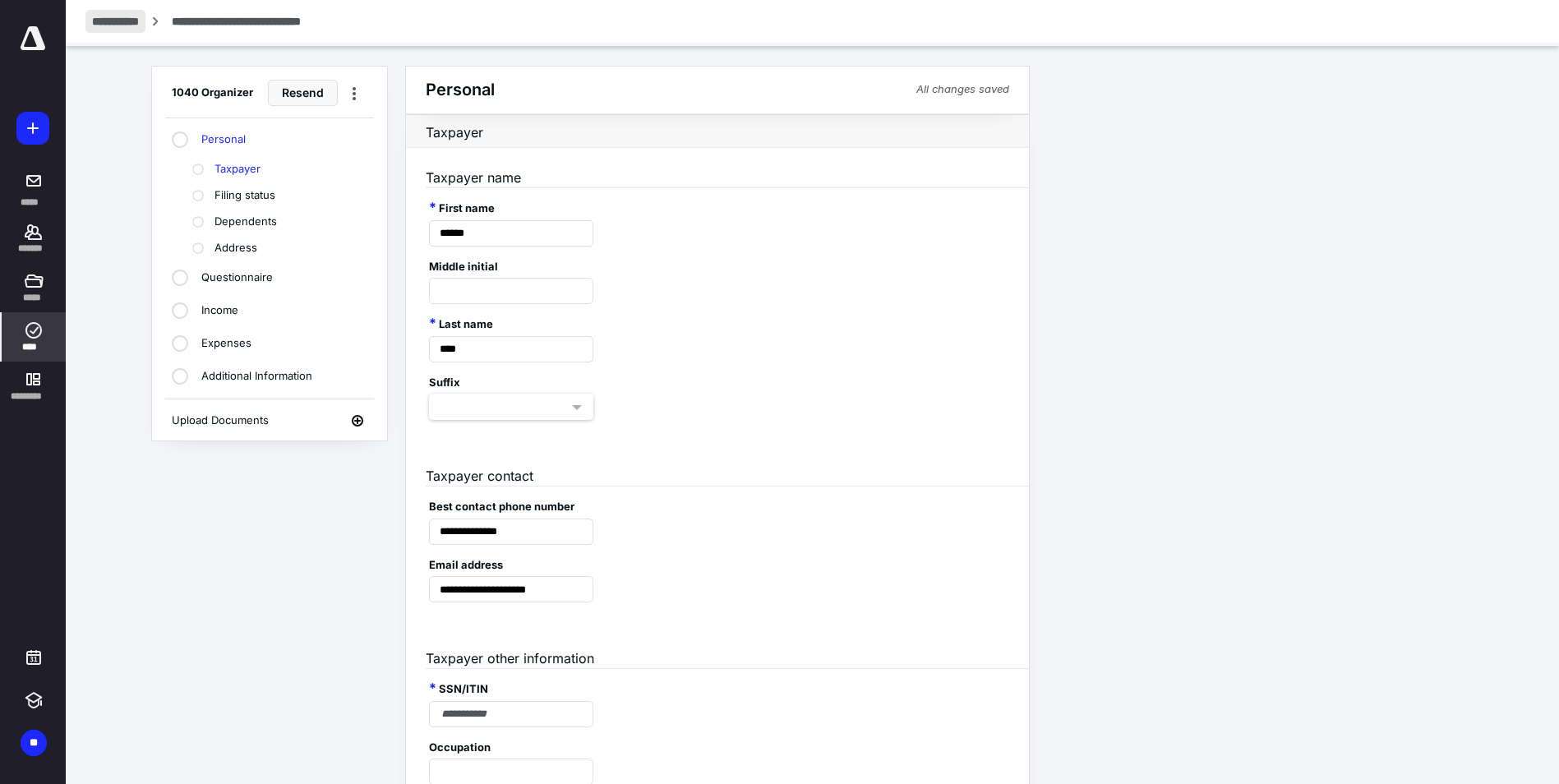click on "**********" at bounding box center (115, 21) 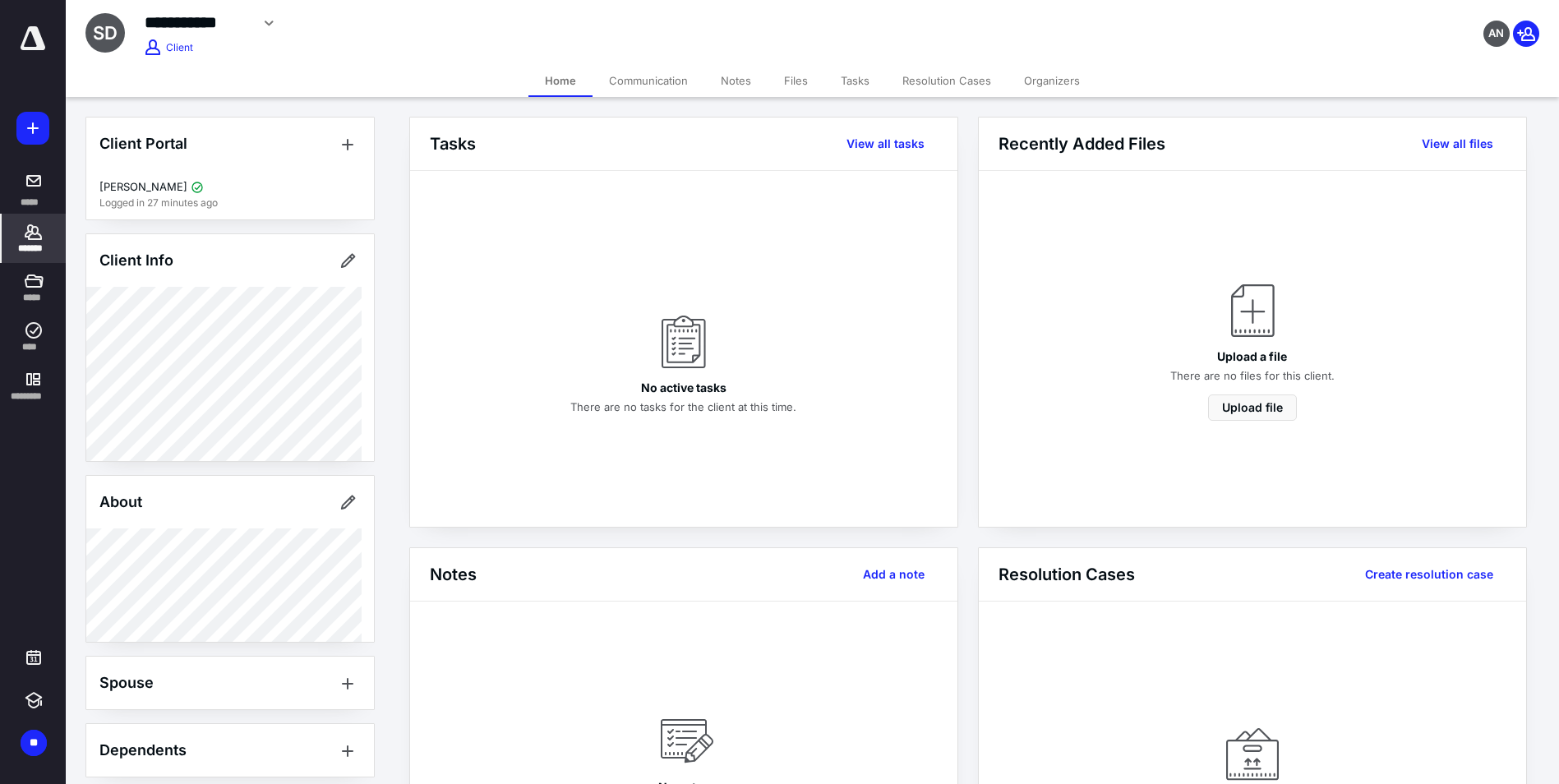 click on "Organizers" at bounding box center (1052, 81) 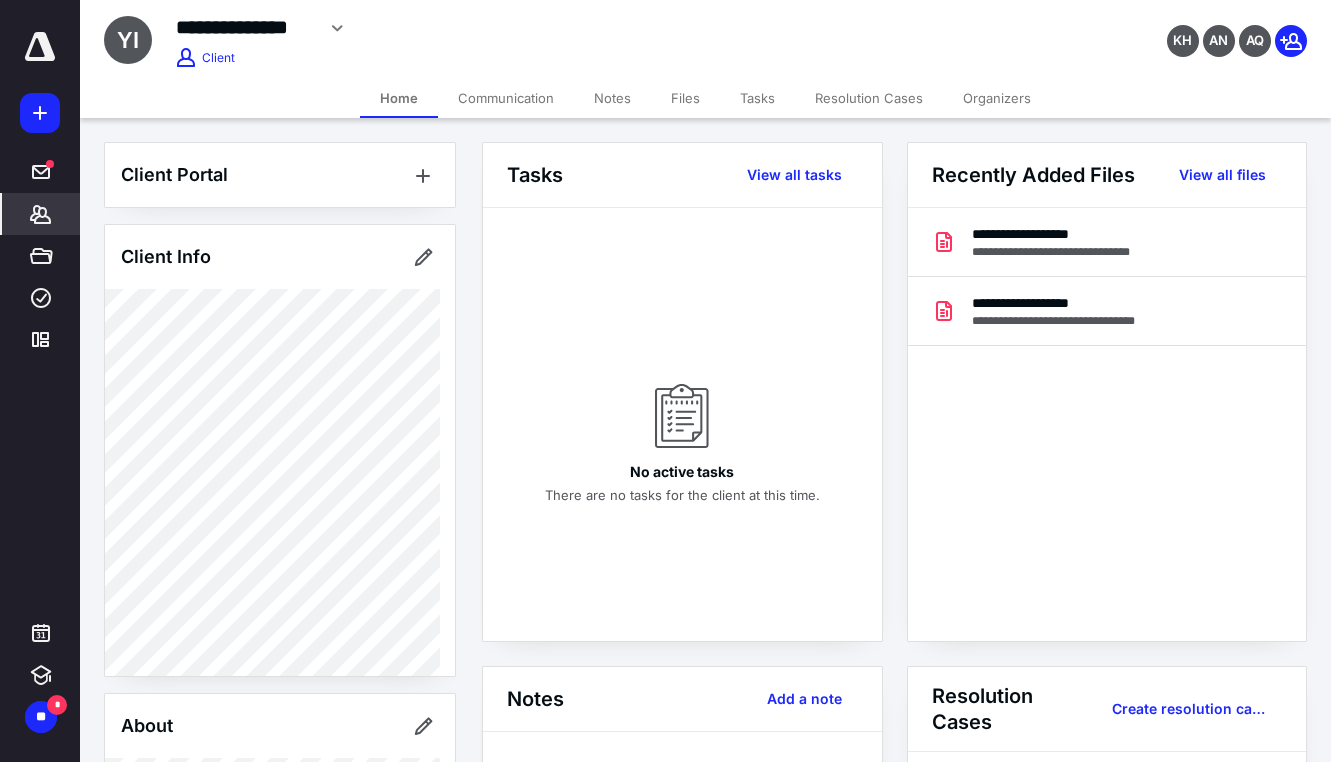 scroll, scrollTop: 0, scrollLeft: 0, axis: both 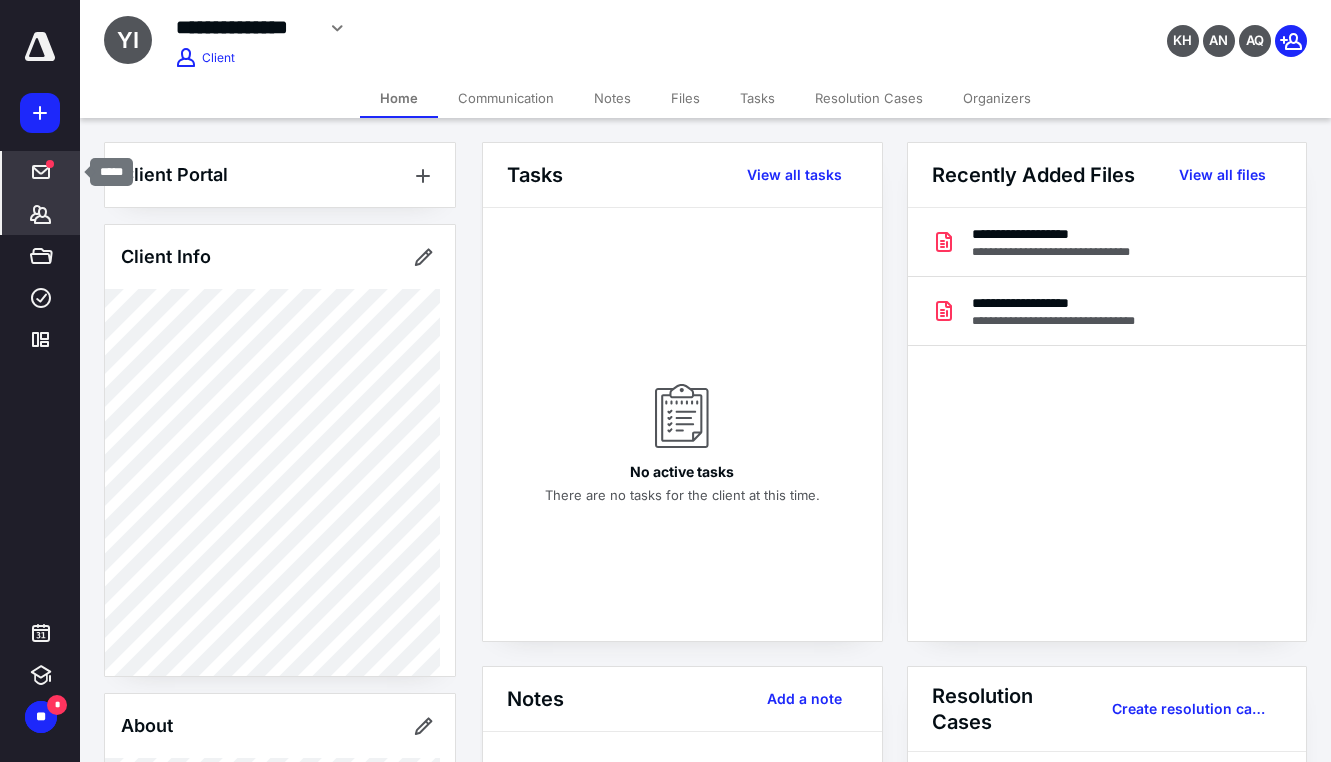 click on "*****" at bounding box center [41, 172] 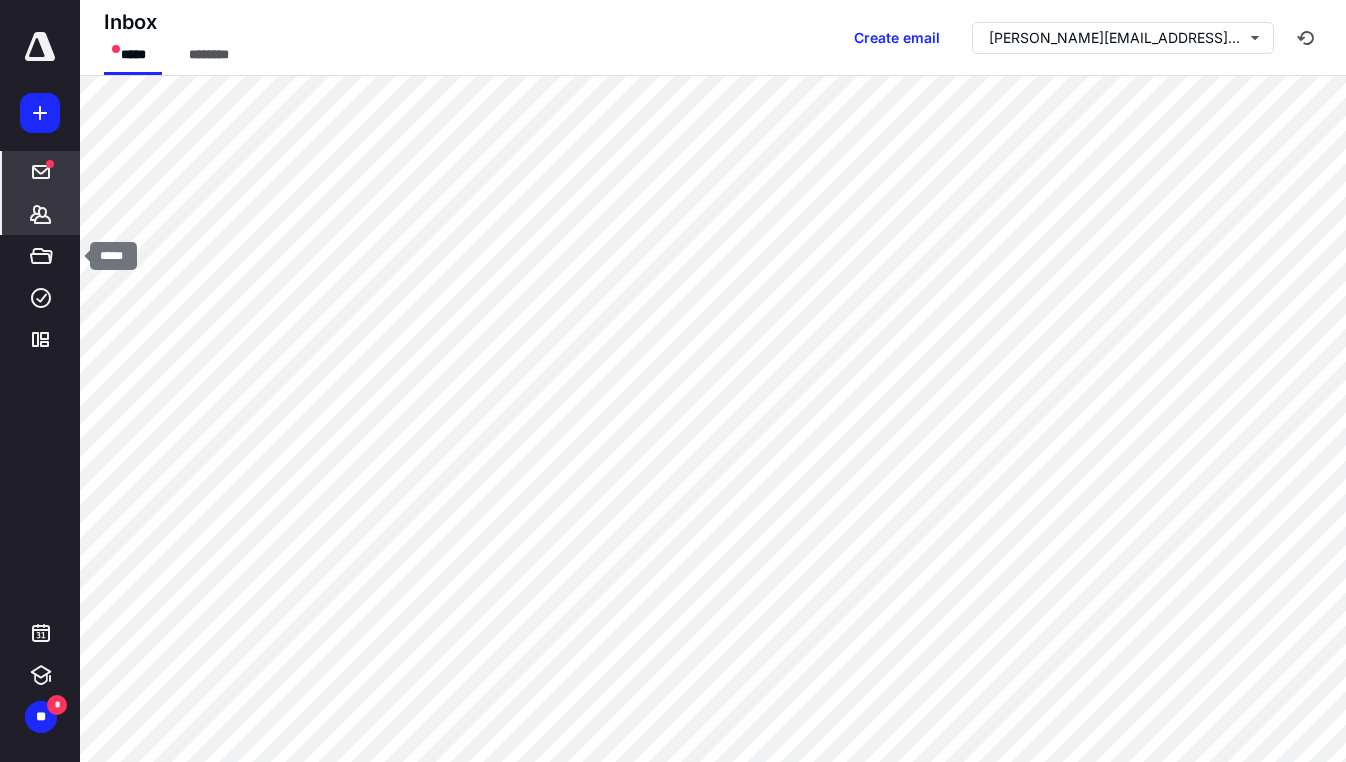 click on "*******" at bounding box center (41, 214) 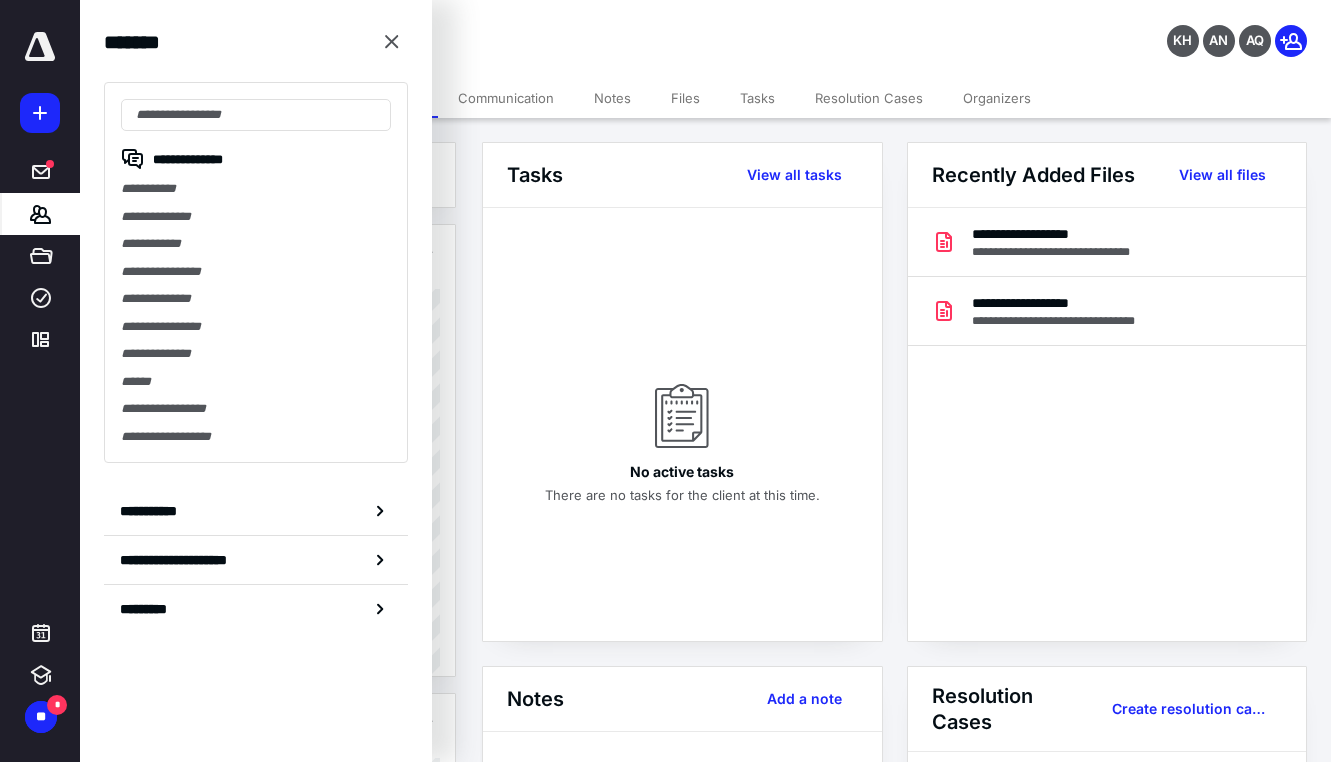 click on "**********" at bounding box center (502, 25) 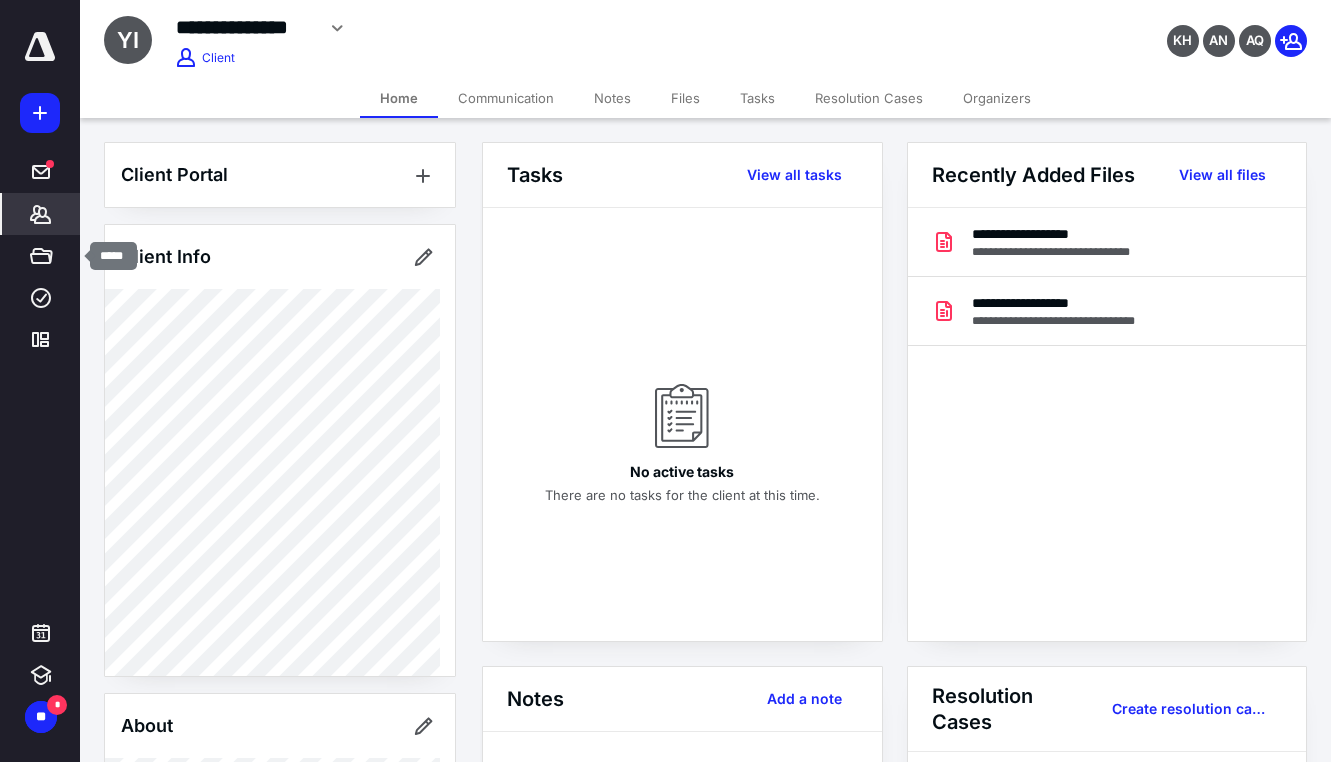 click on "*******" at bounding box center [41, 214] 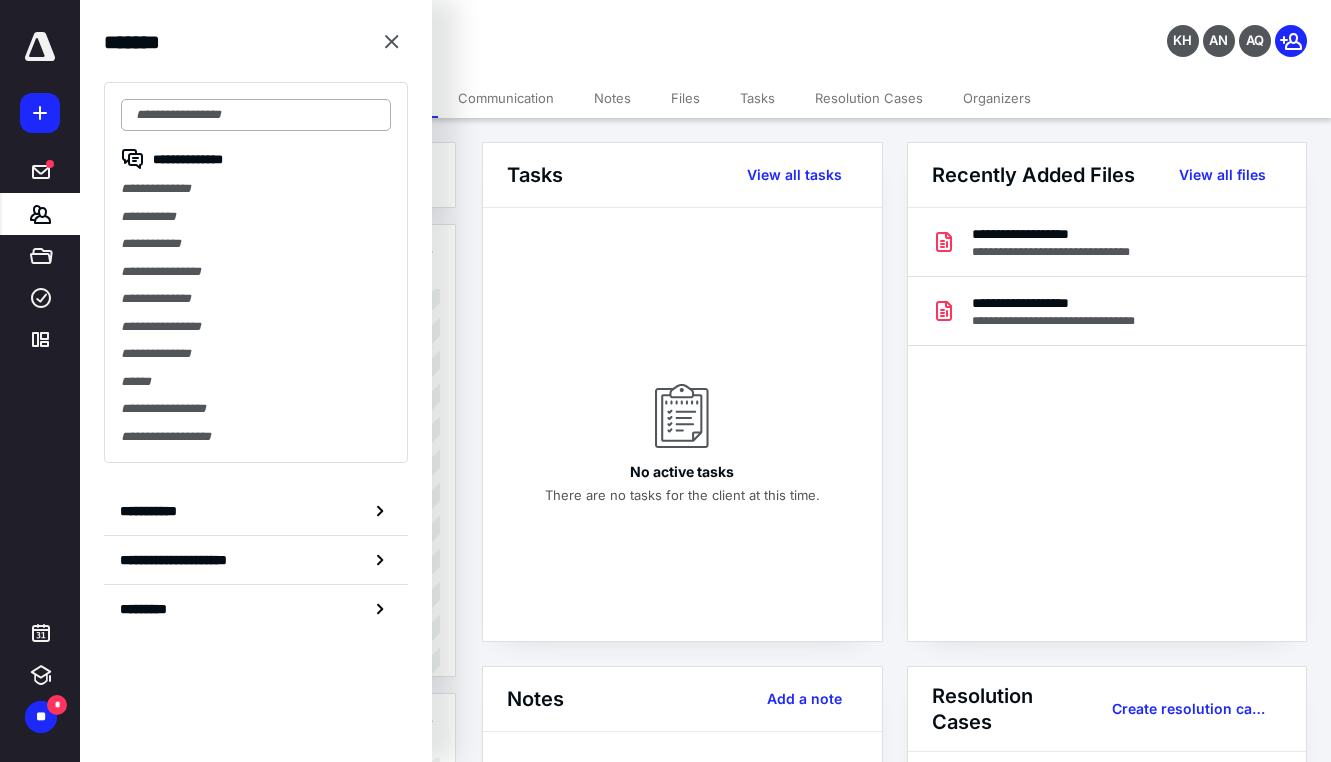 click at bounding box center (256, 115) 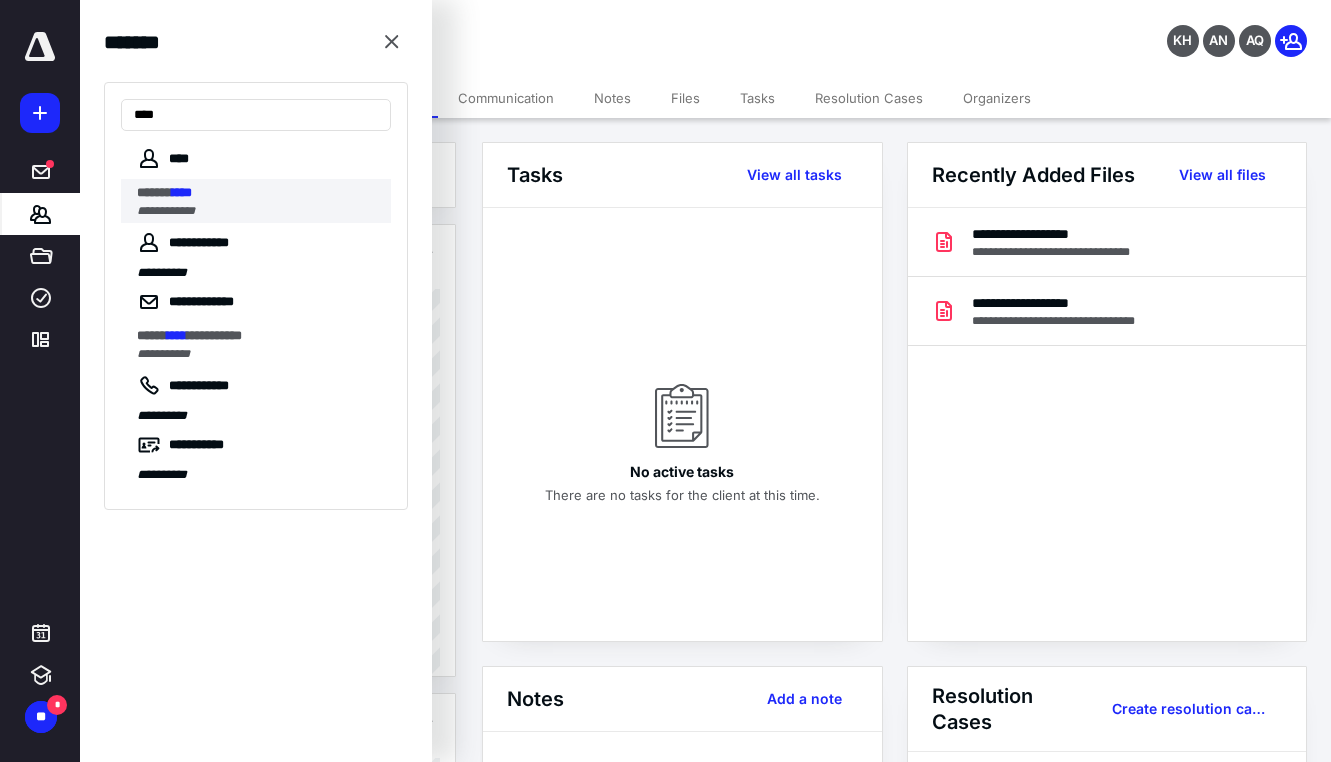 type on "****" 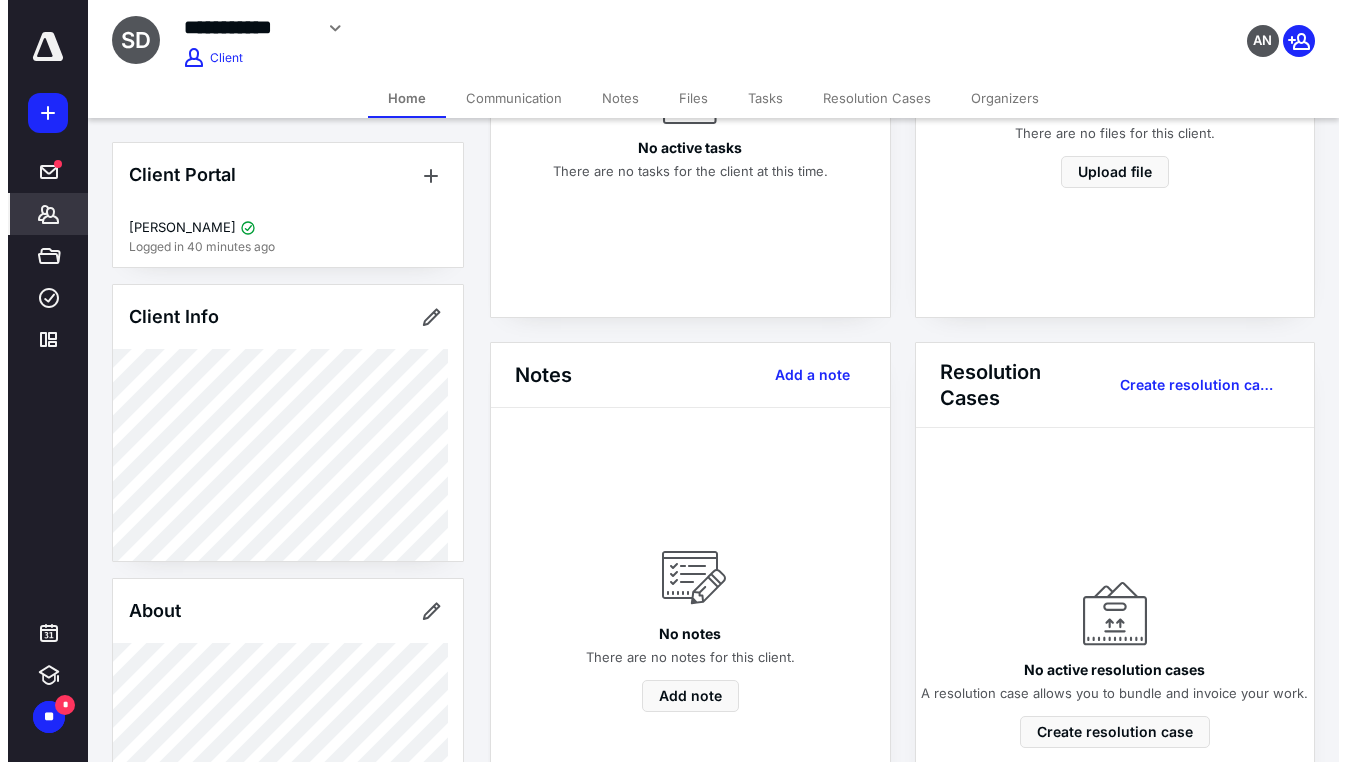 scroll, scrollTop: 0, scrollLeft: 0, axis: both 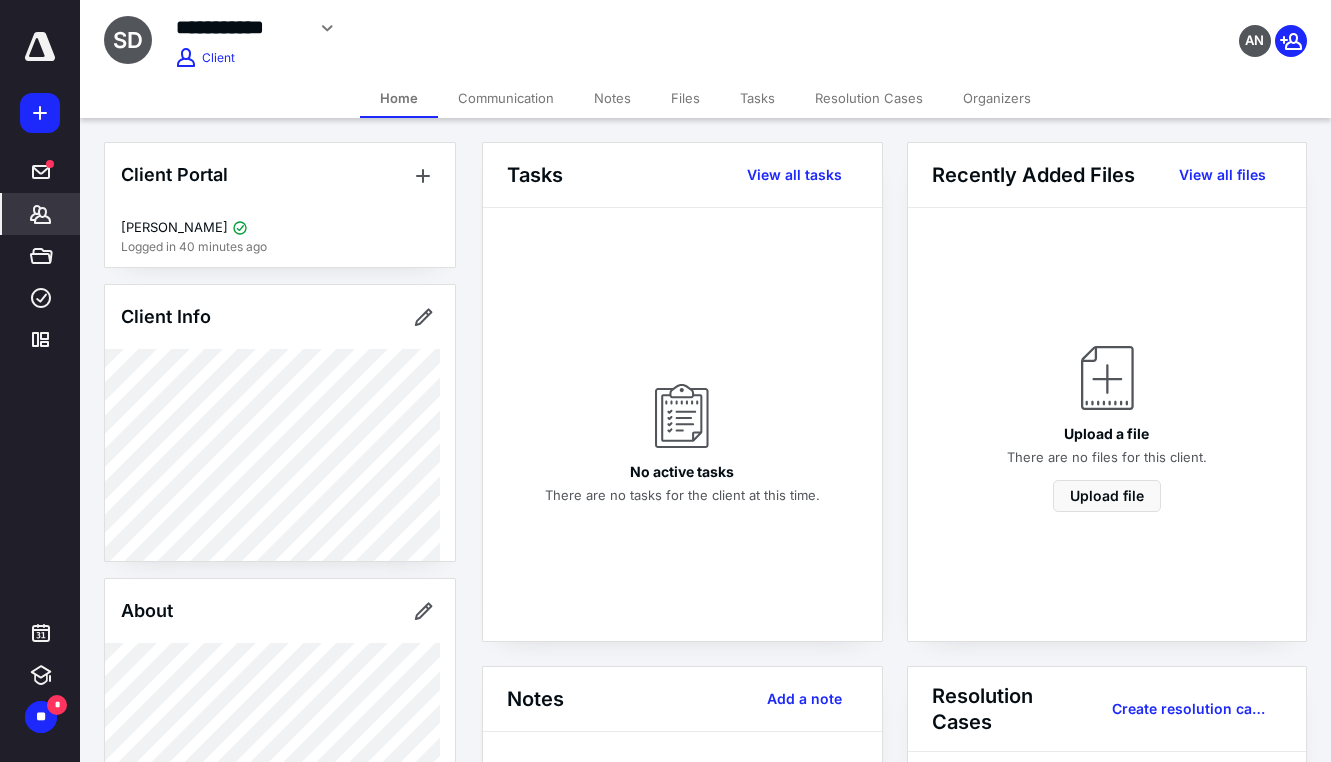 click on "Communication" at bounding box center [506, 98] 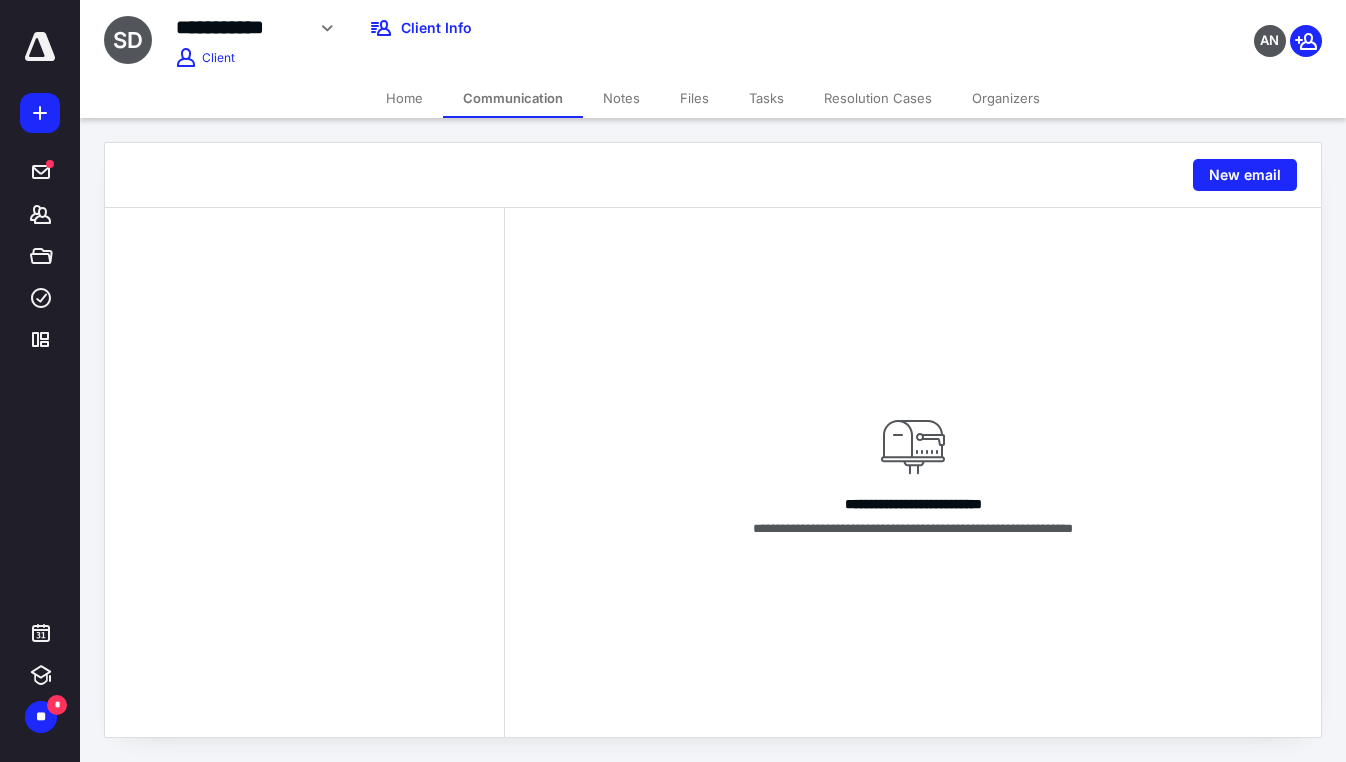 click on "Notes" at bounding box center (621, 98) 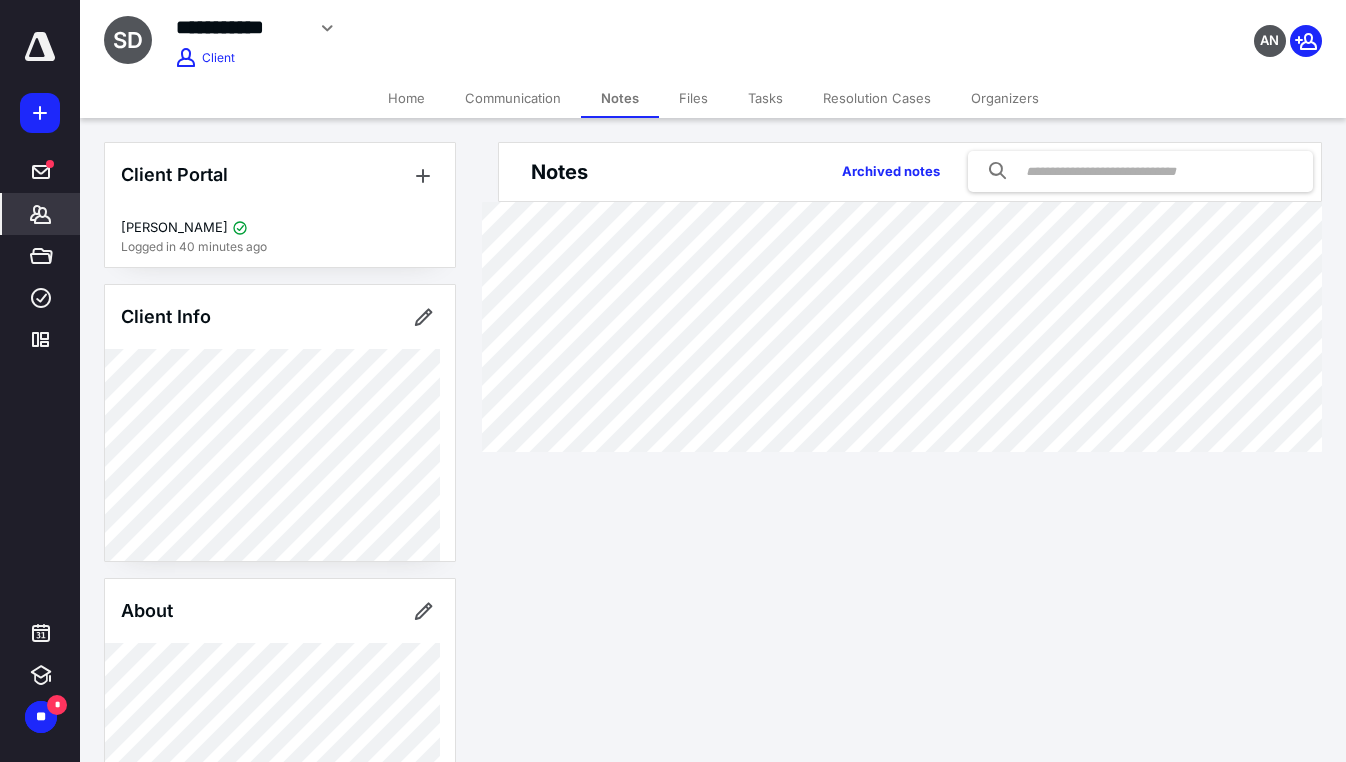 click on "Files" at bounding box center (693, 98) 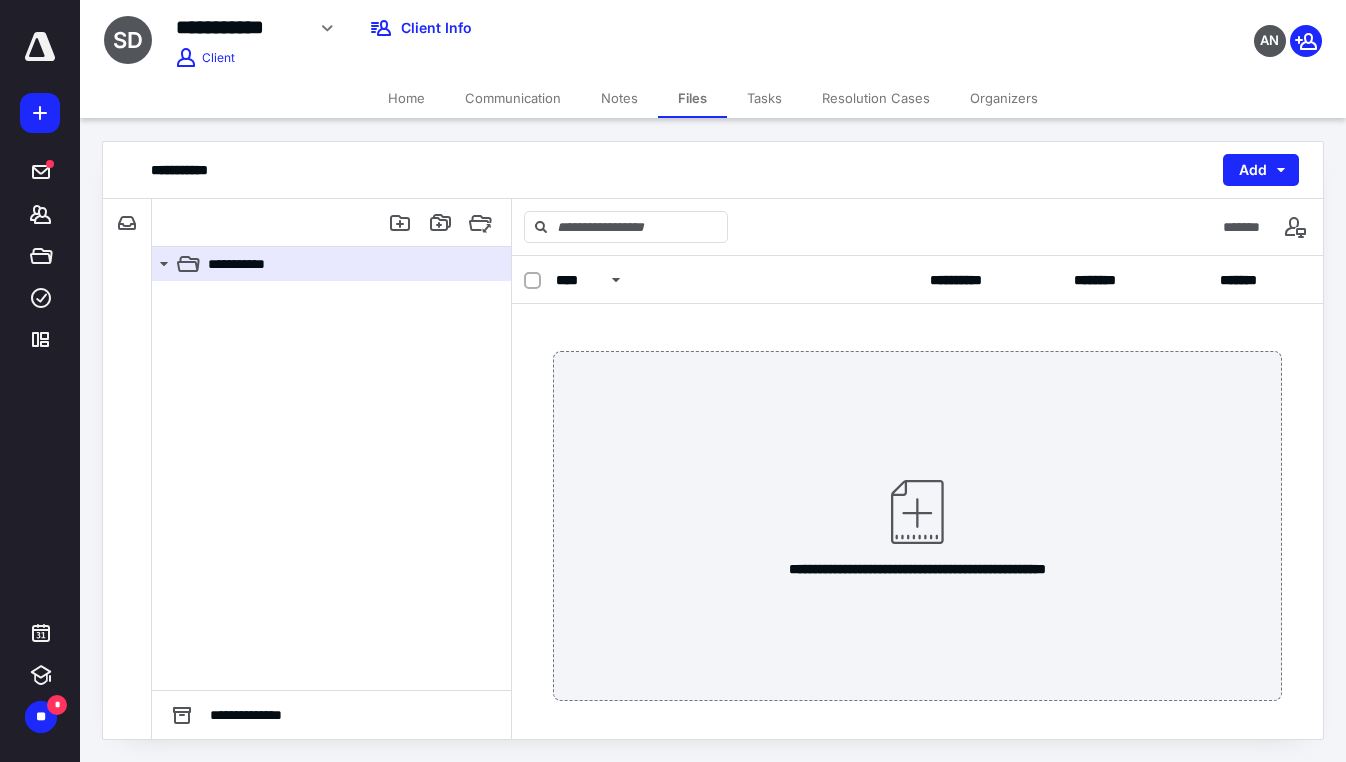 scroll, scrollTop: 0, scrollLeft: 0, axis: both 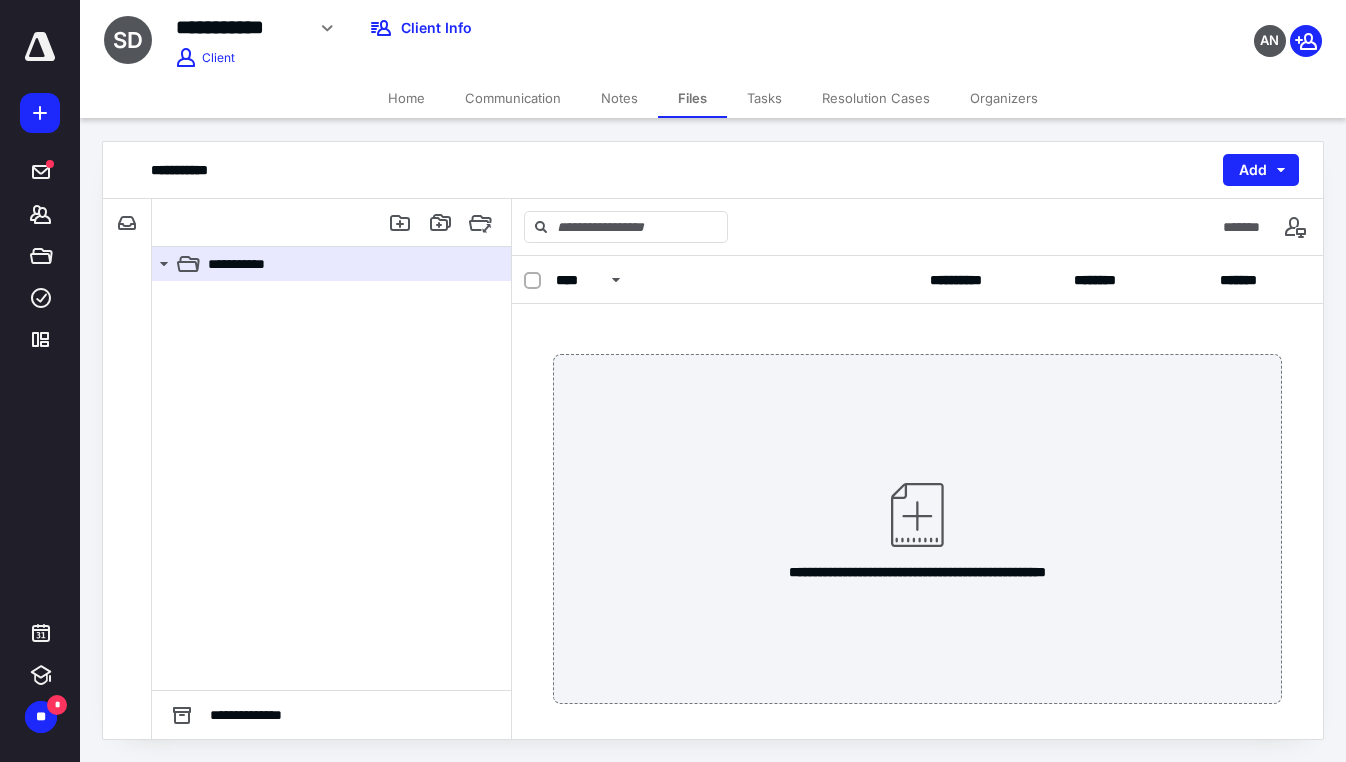 click on "Tasks" at bounding box center [764, 98] 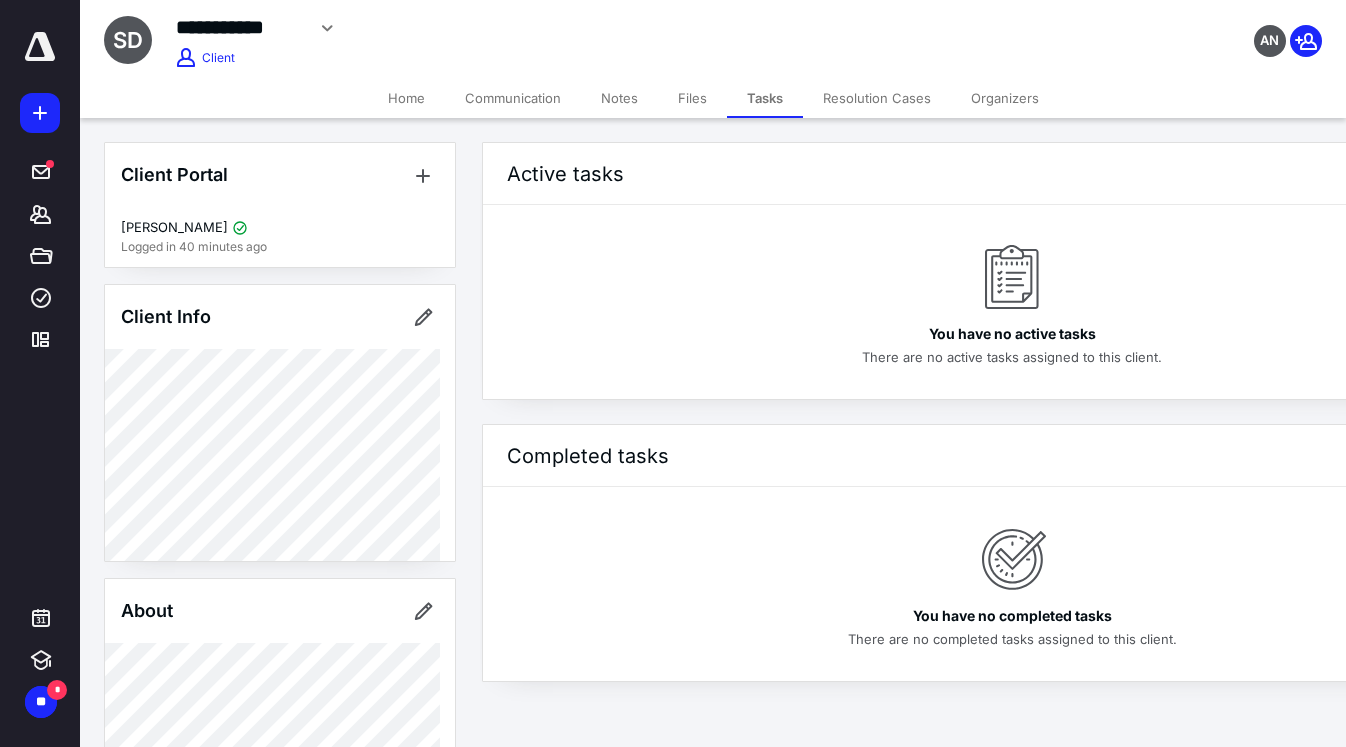 click on "Resolution Cases" at bounding box center (877, 98) 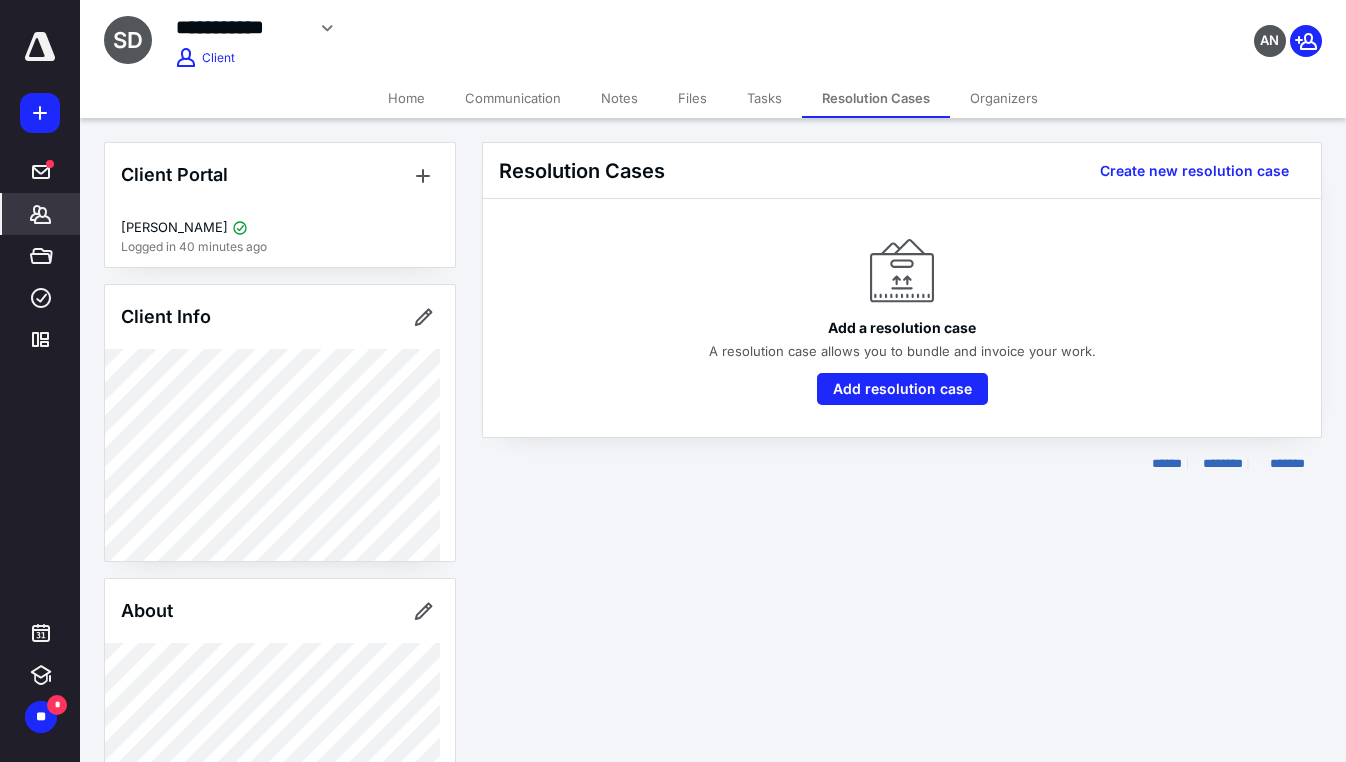 click on "Organizers" at bounding box center (1004, 98) 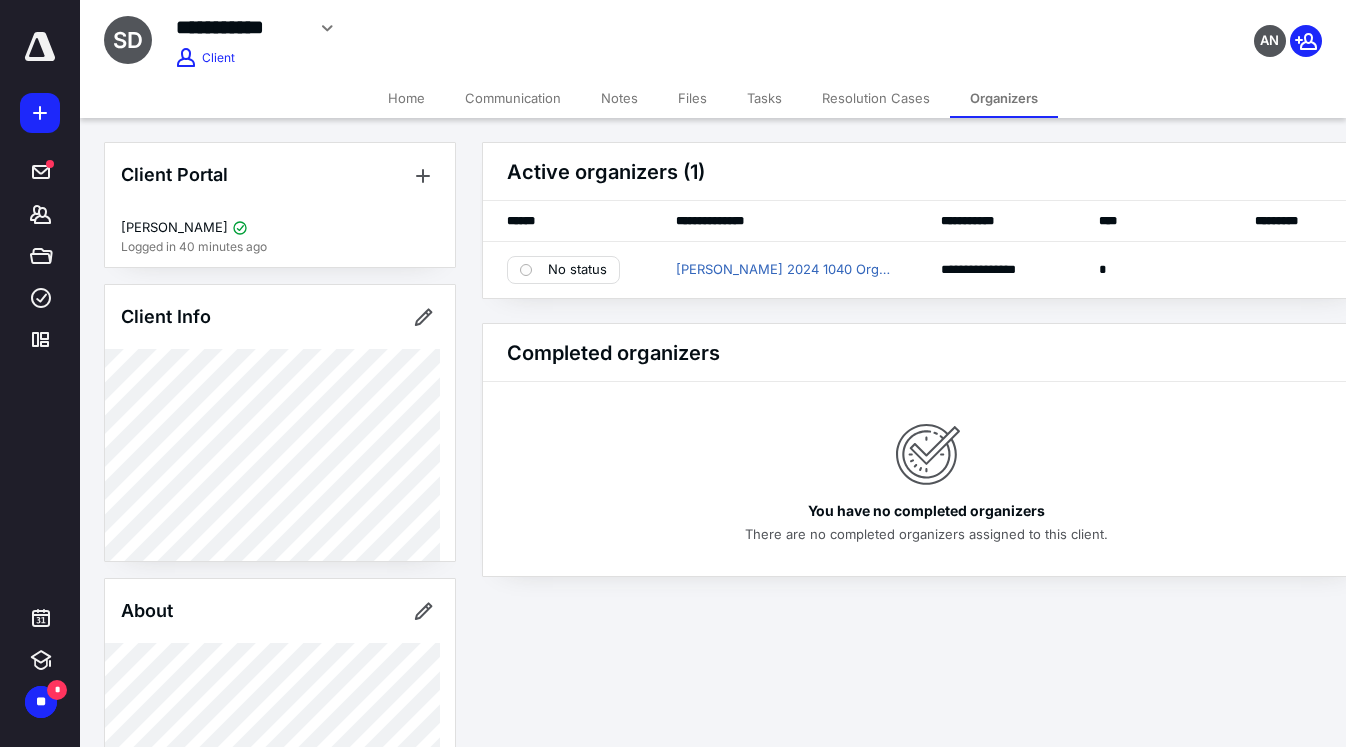 click on "Home" at bounding box center [406, 98] 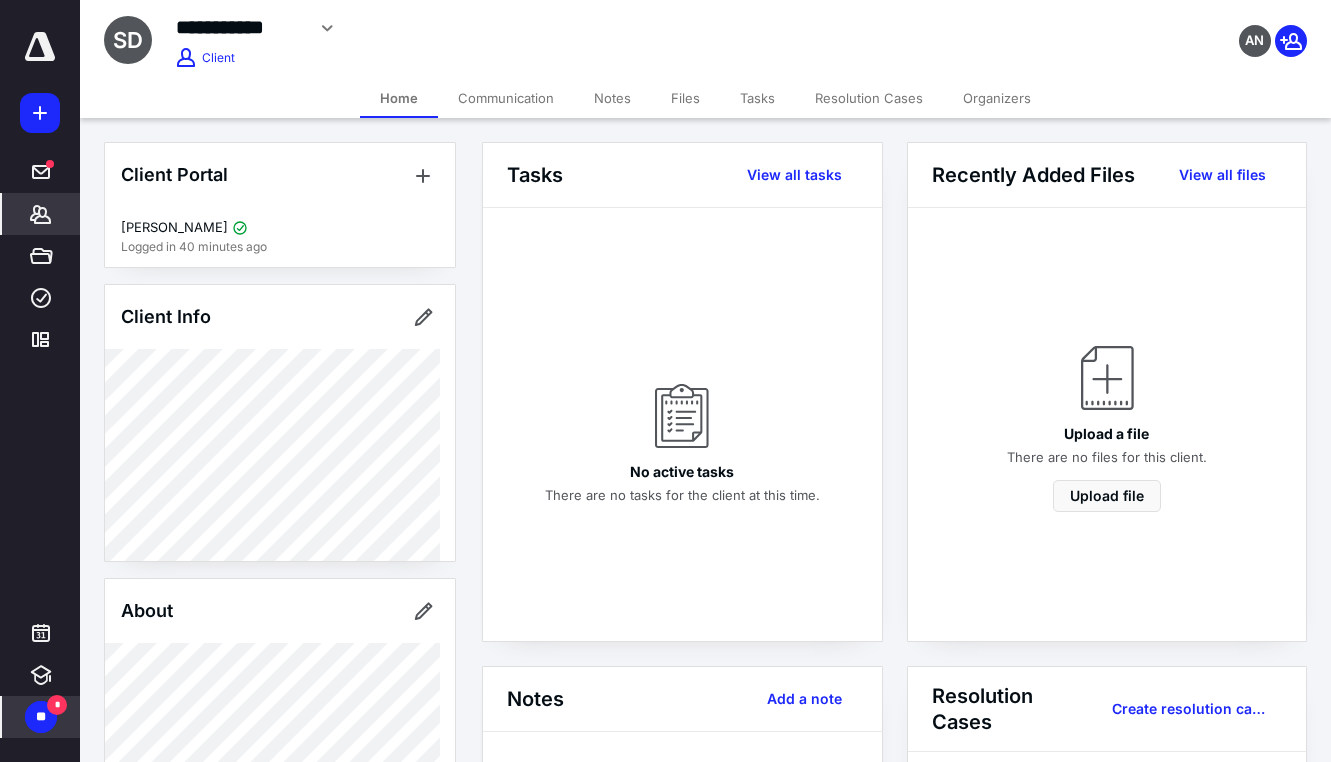 click on "**" at bounding box center [41, 717] 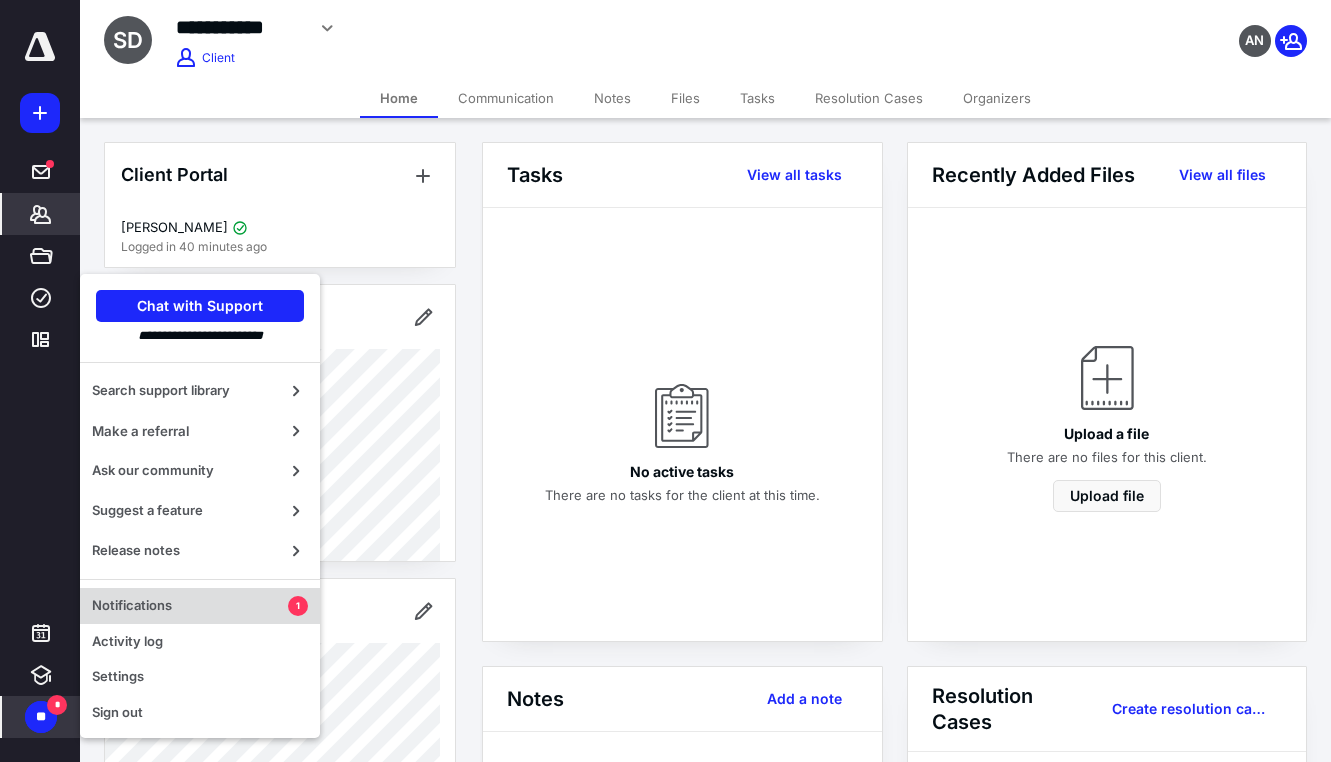 click on "Notifications" at bounding box center (190, 606) 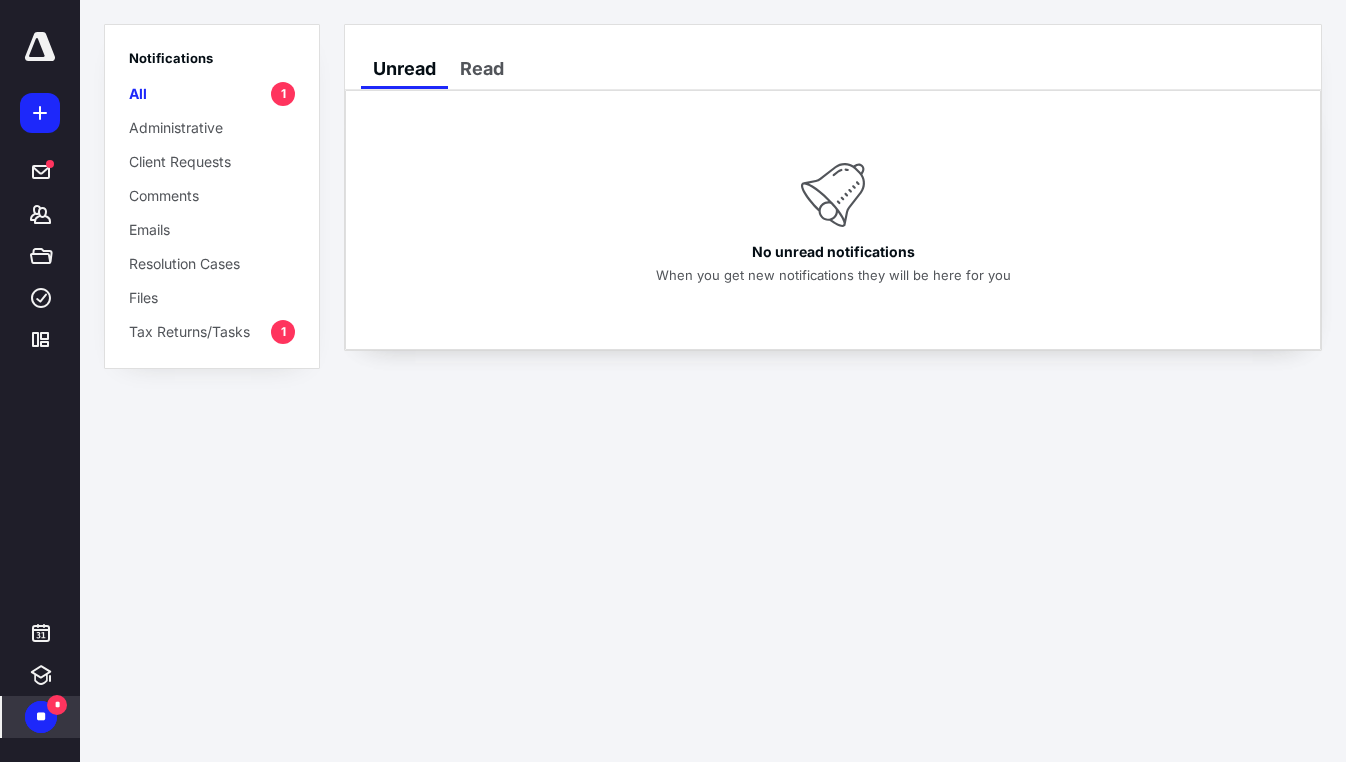 click on "Tax Returns/Tasks" at bounding box center (189, 331) 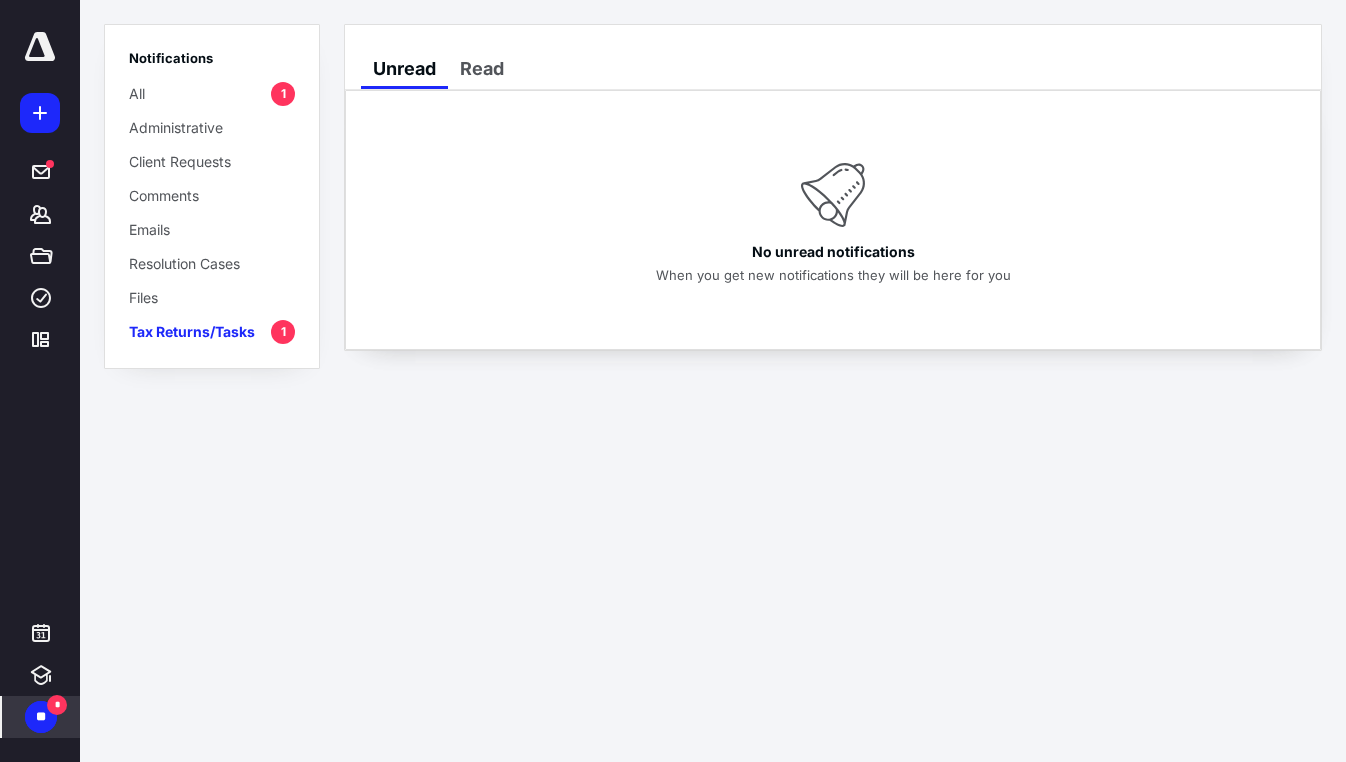 click on "All 1" at bounding box center (212, 93) 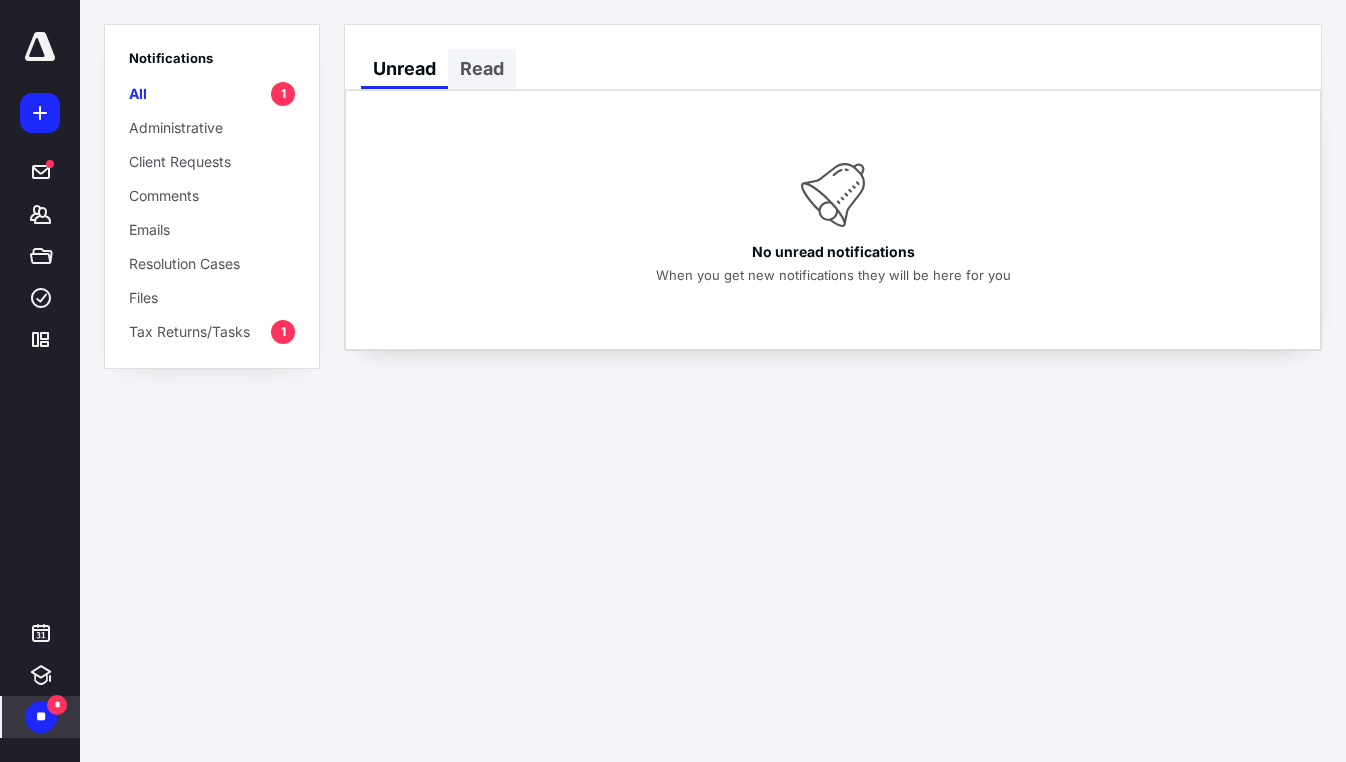 click on "Read" at bounding box center (482, 69) 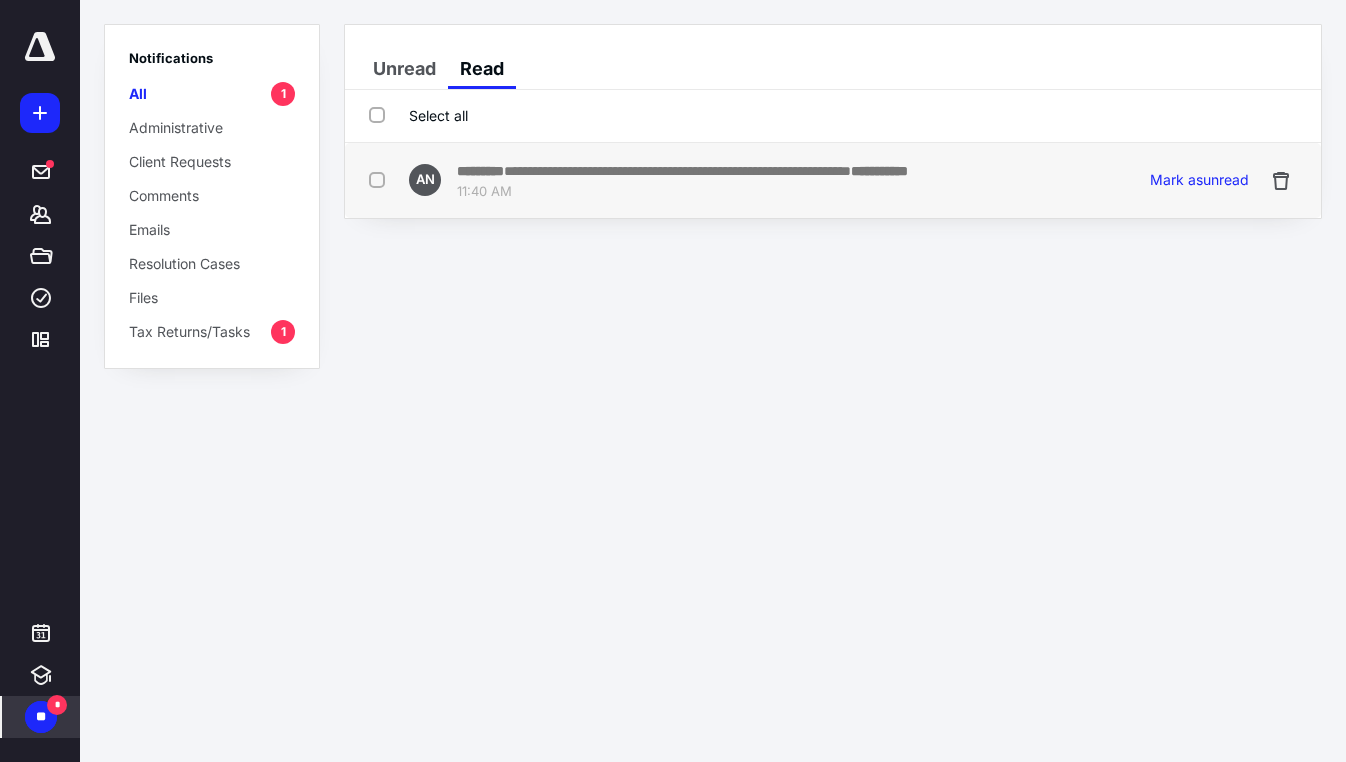 click on "11:40 AM" at bounding box center [682, 192] 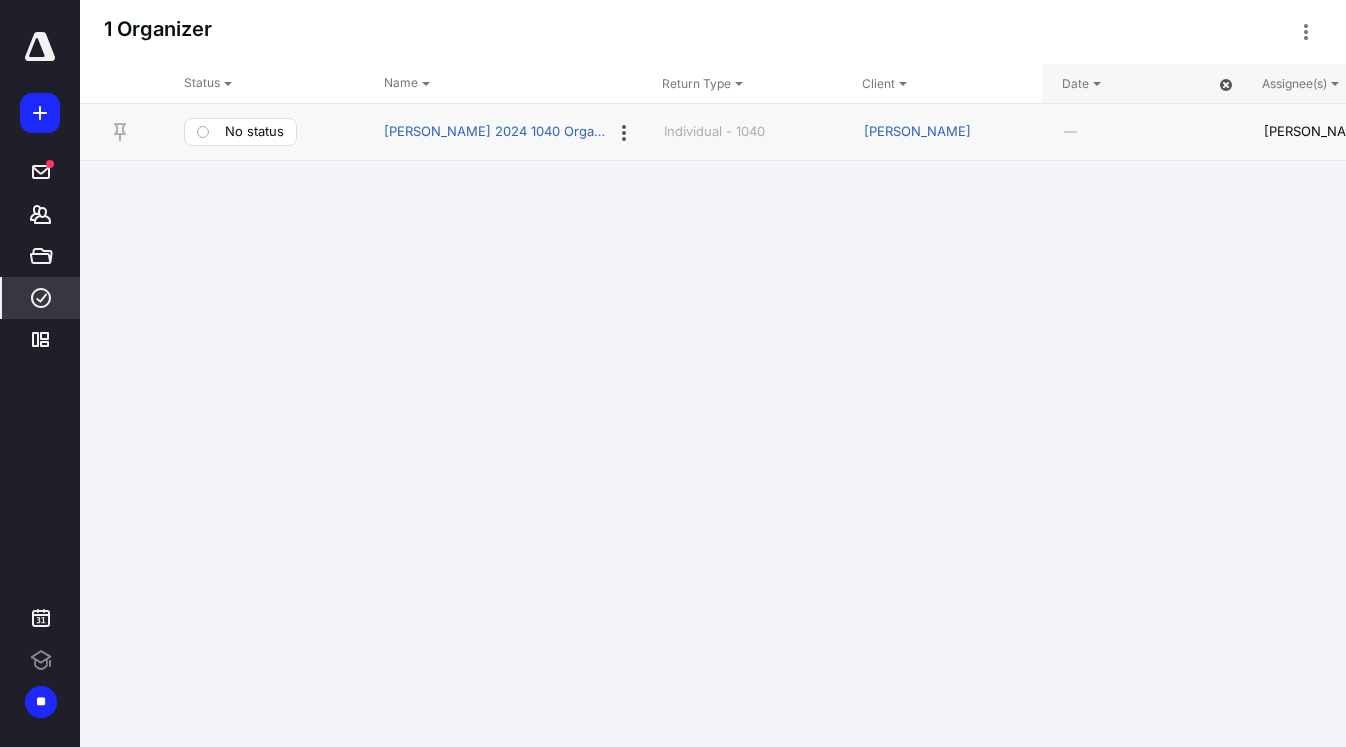 scroll, scrollTop: 0, scrollLeft: 0, axis: both 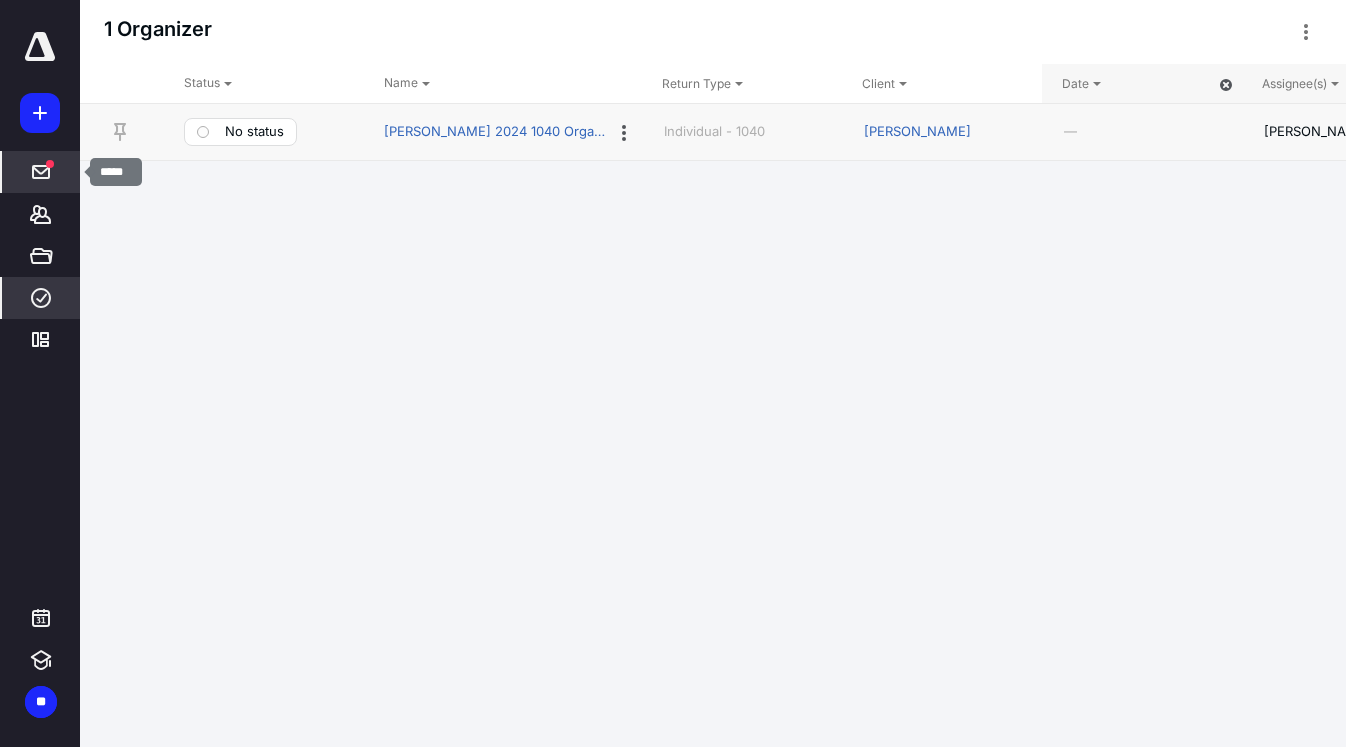 click 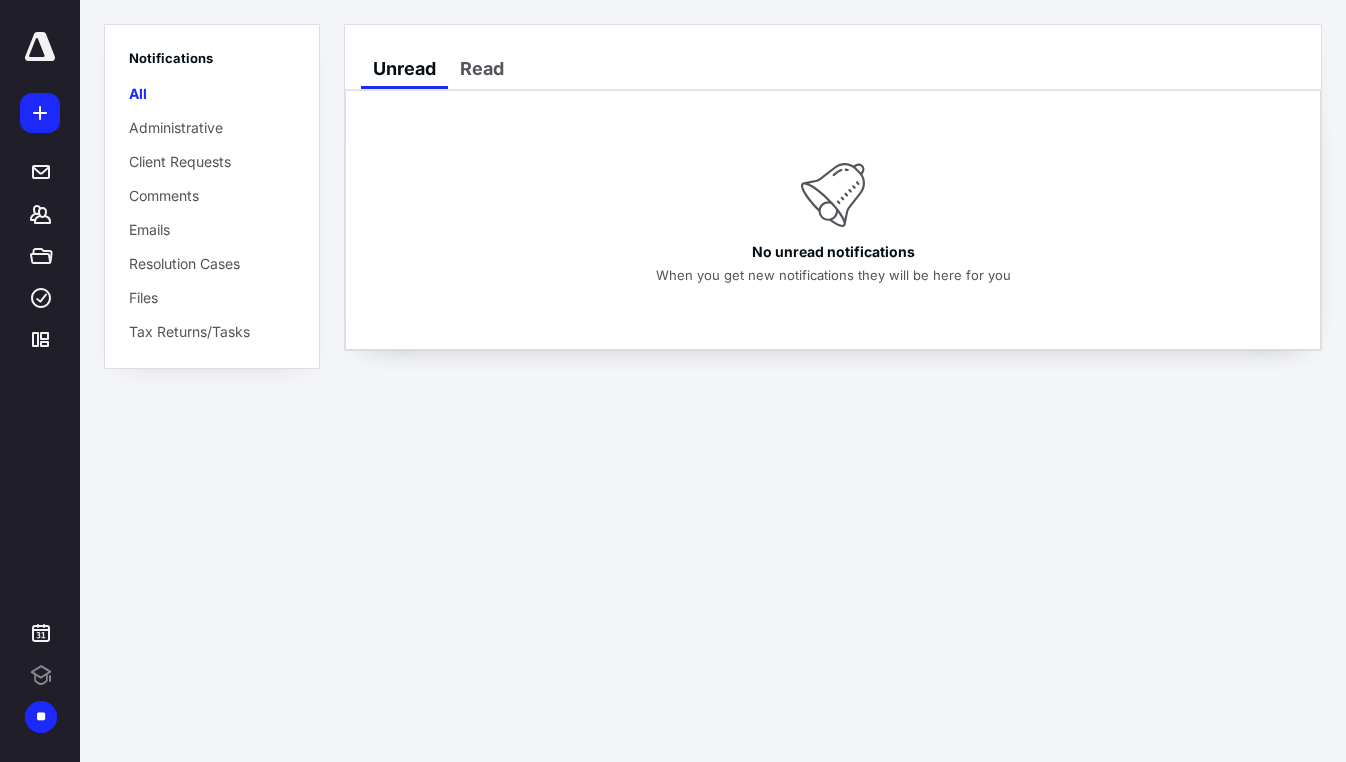 scroll, scrollTop: 0, scrollLeft: 0, axis: both 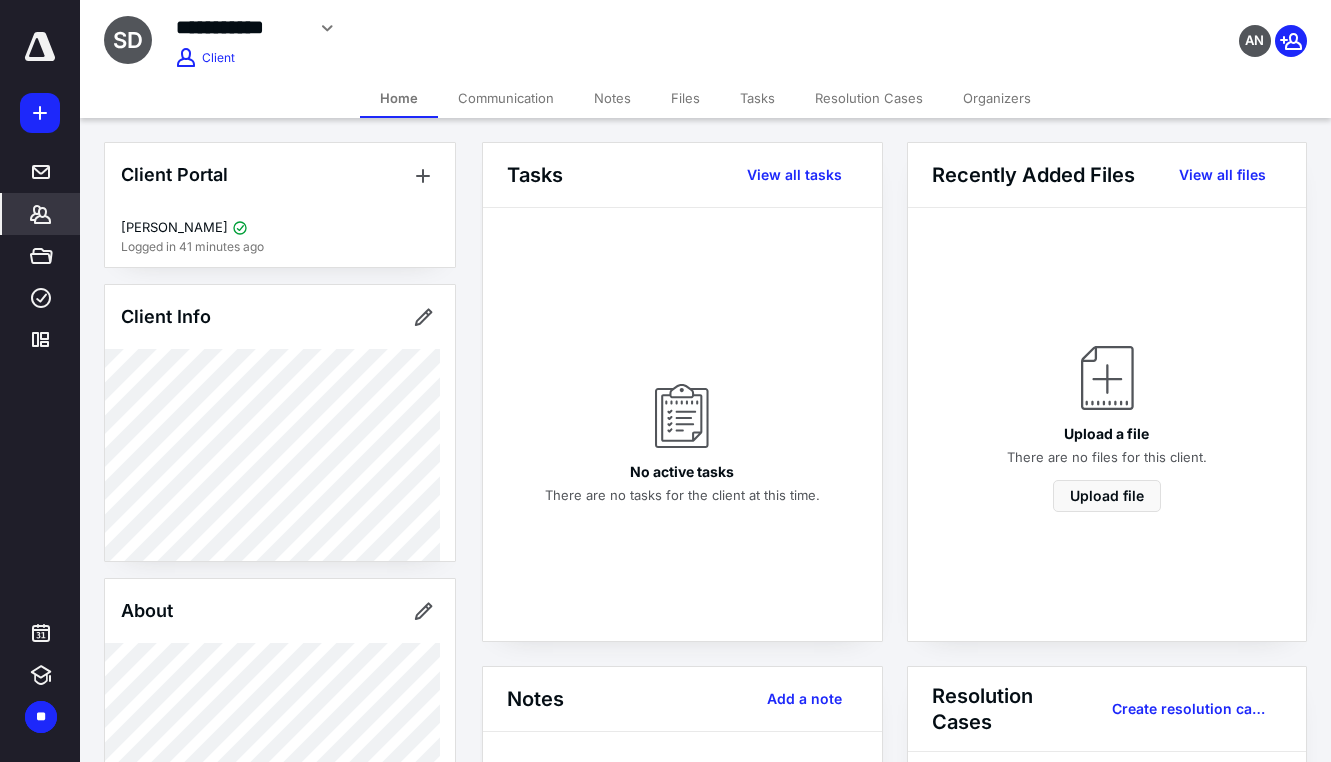 click on "Notes" at bounding box center [612, 98] 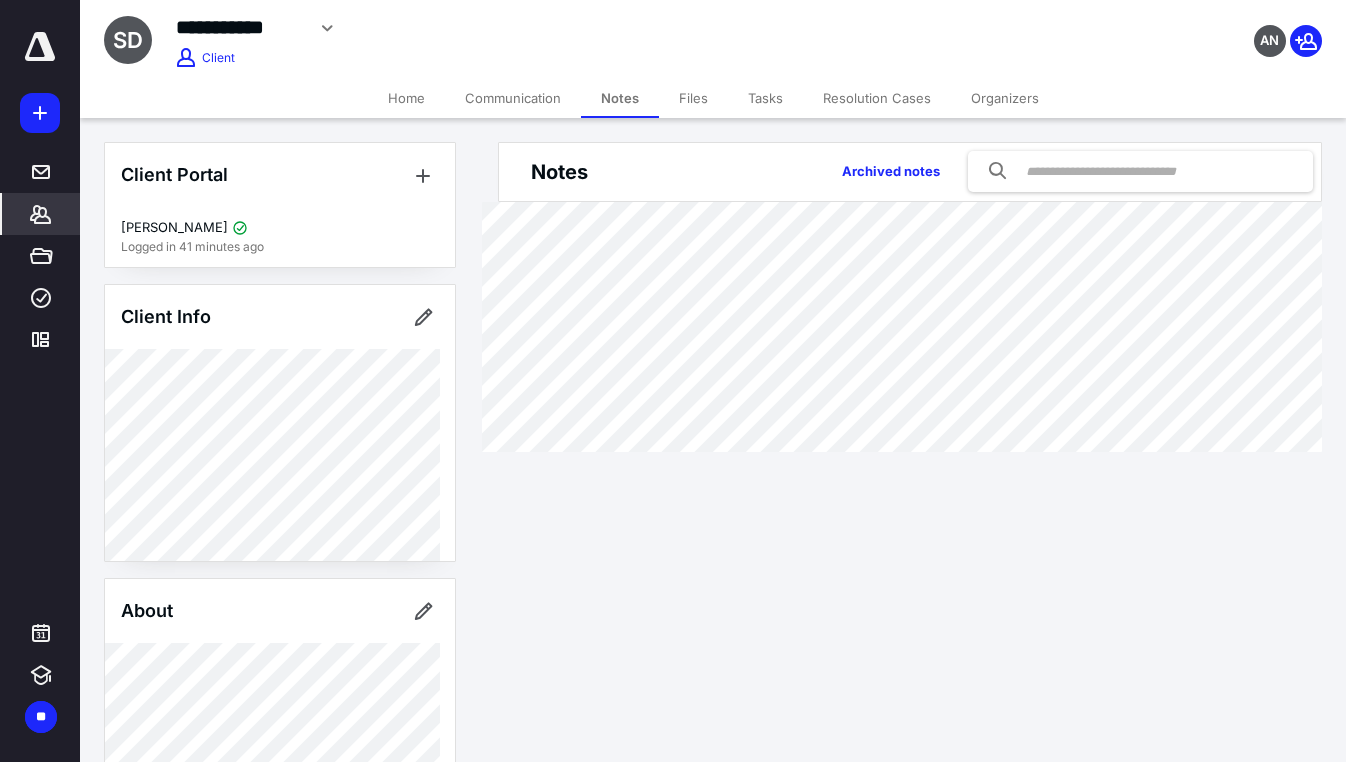 click on "Files" at bounding box center (693, 98) 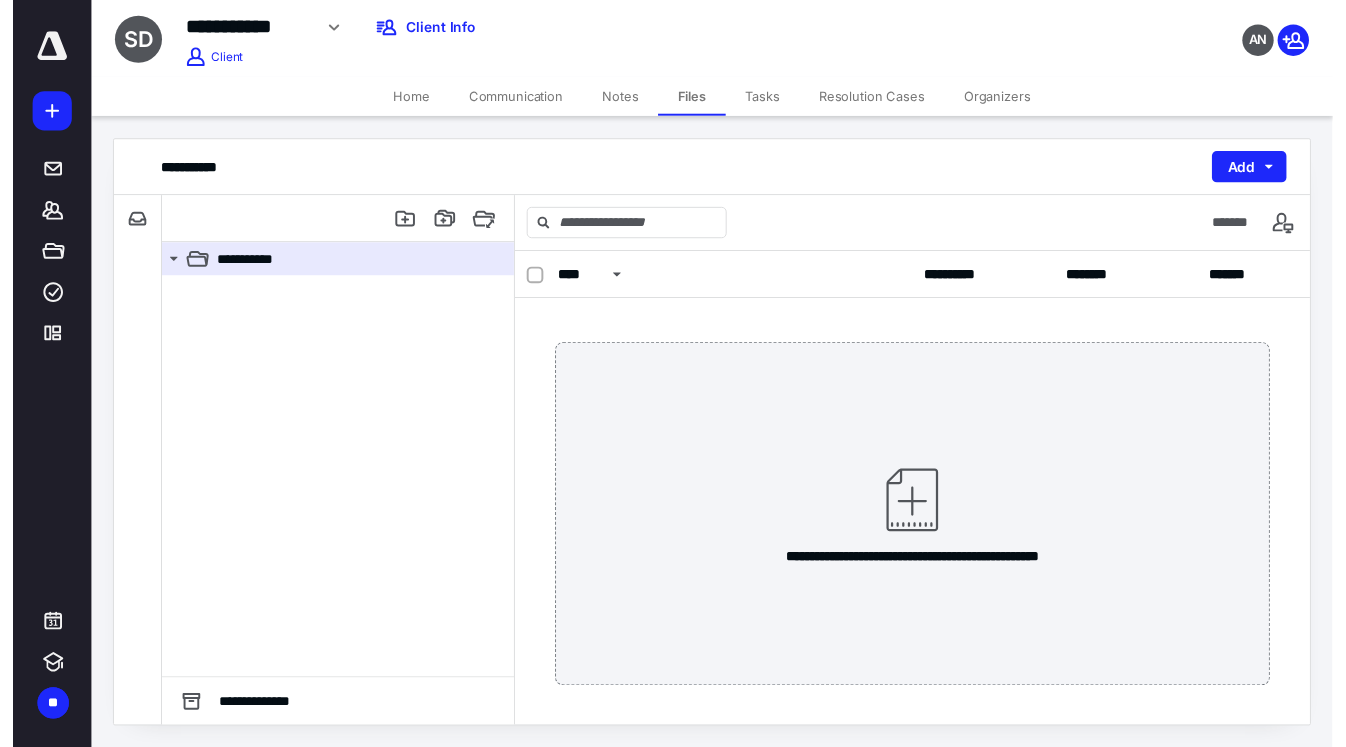 scroll, scrollTop: 0, scrollLeft: 0, axis: both 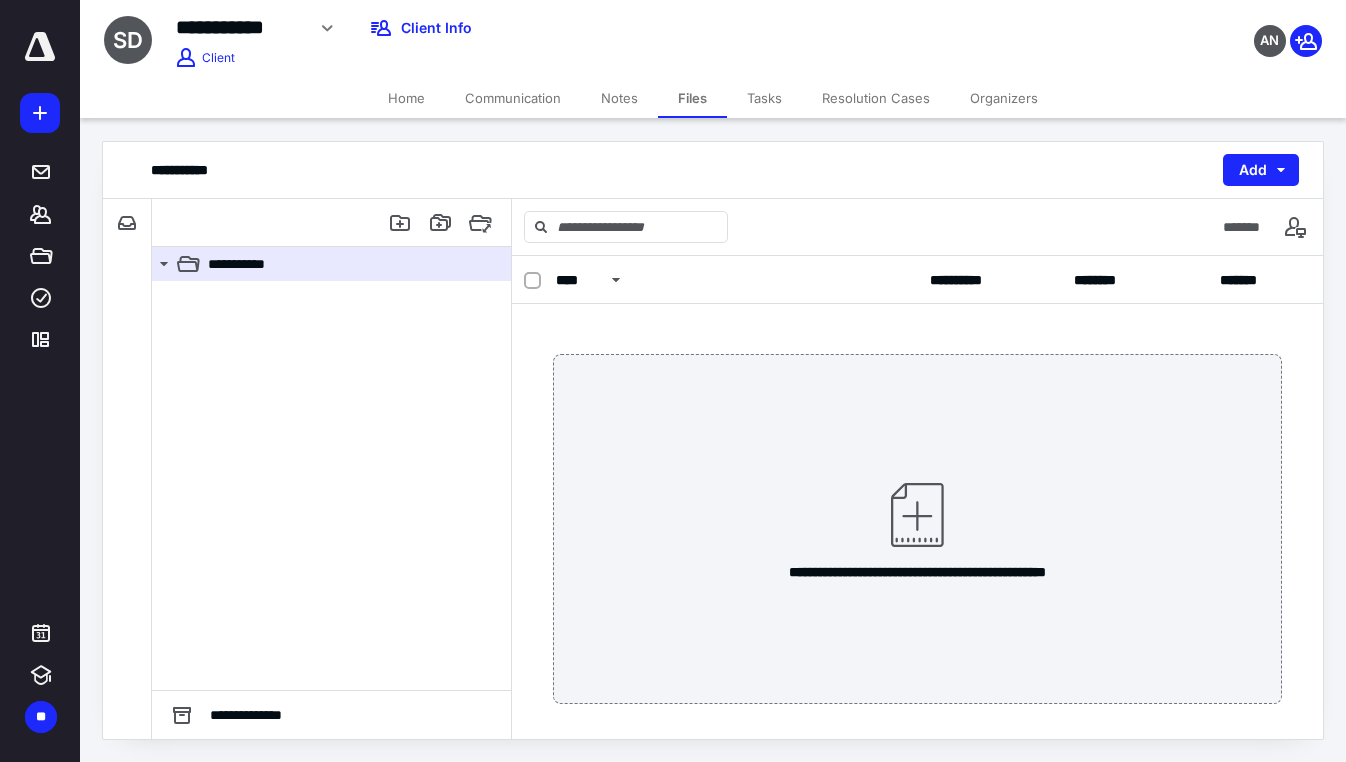 click on "Tasks" at bounding box center (764, 98) 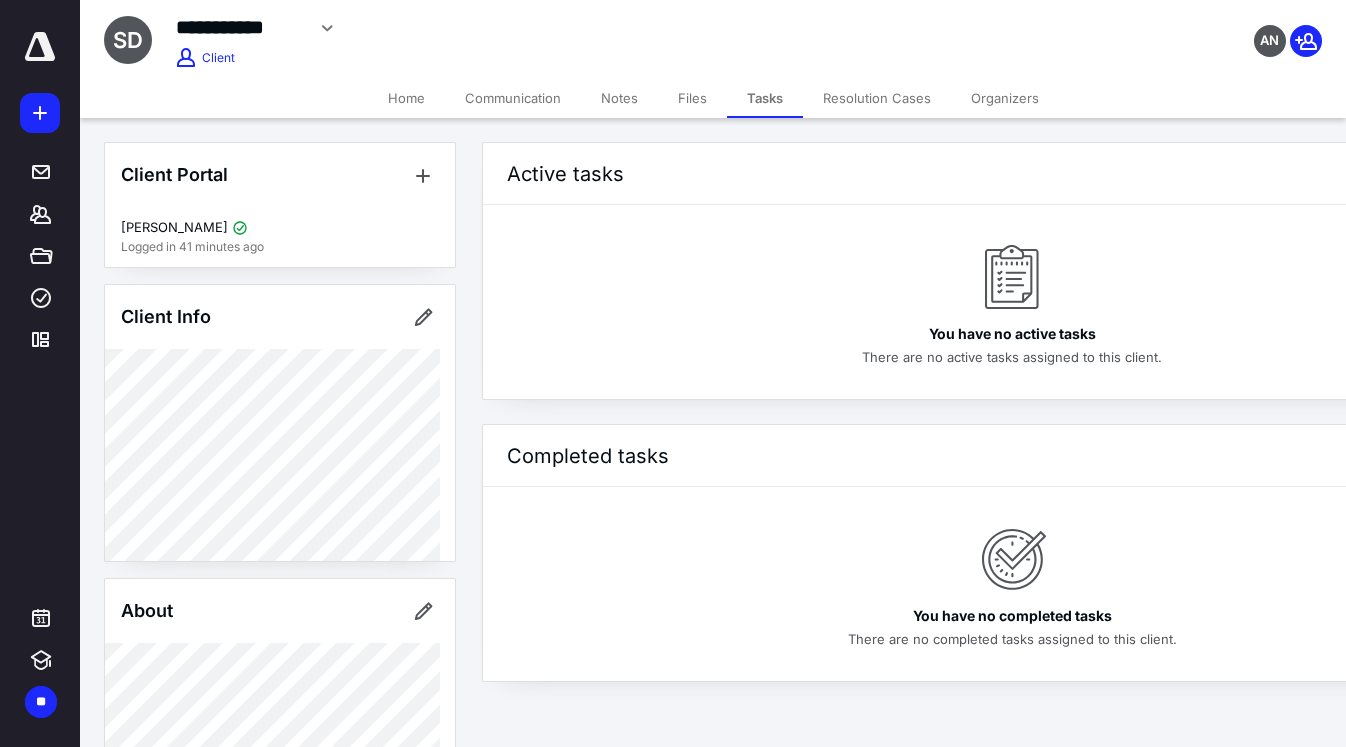 click on "Resolution Cases" at bounding box center [877, 98] 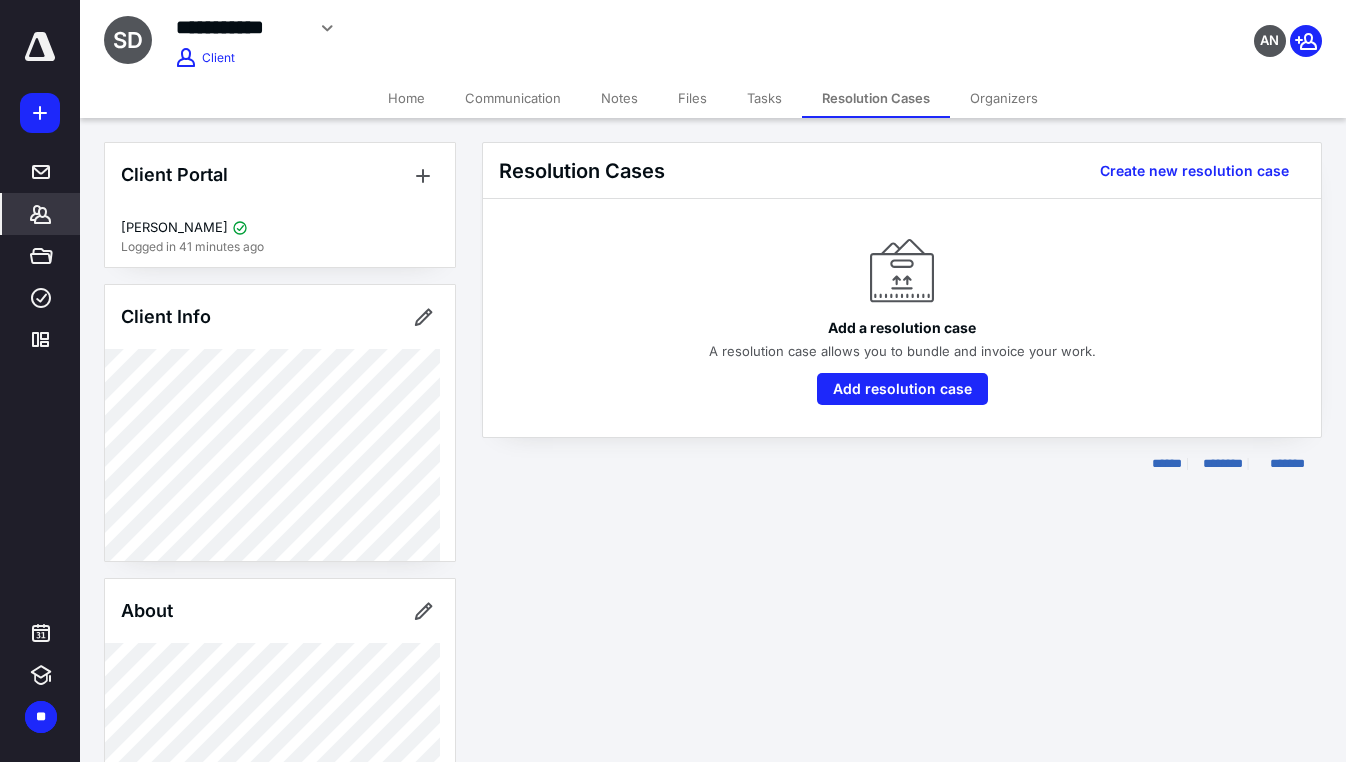 click on "Home" at bounding box center (406, 98) 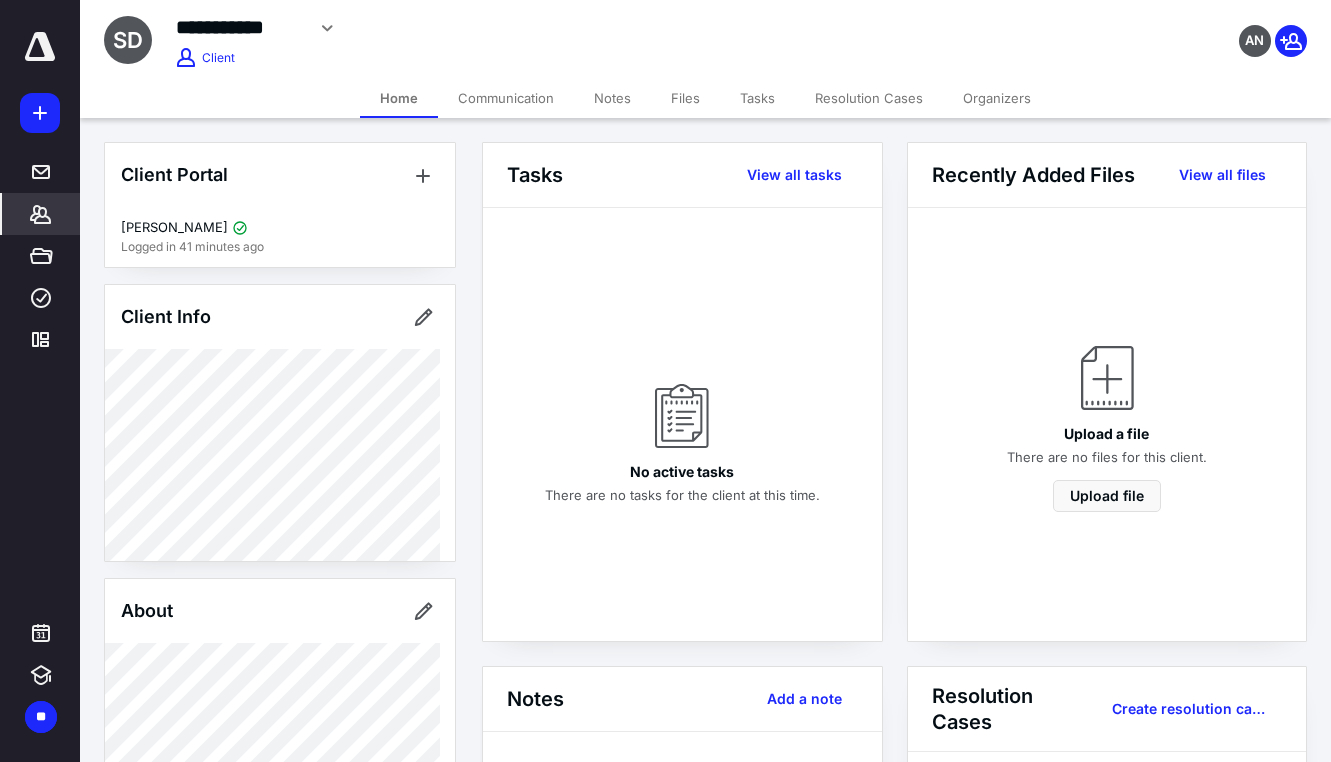 click on "Organizers" at bounding box center (997, 98) 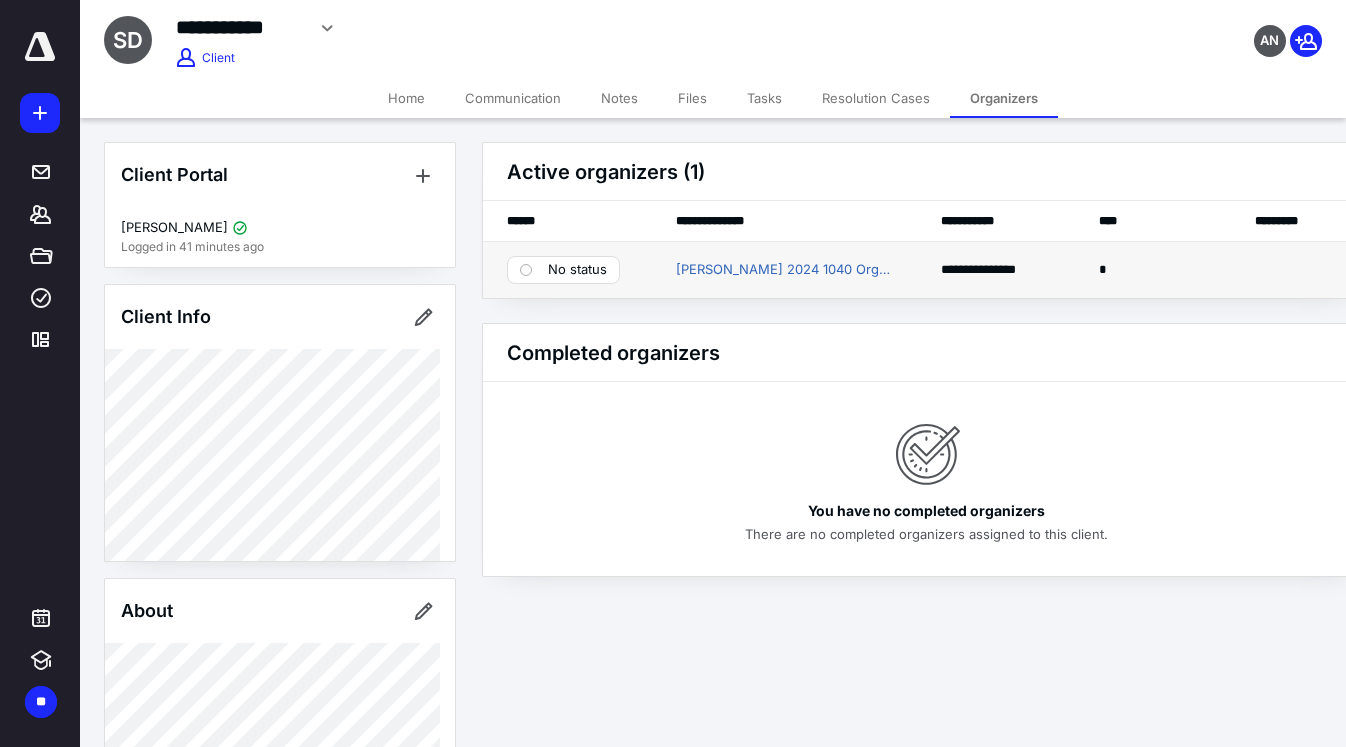 click on "*" at bounding box center [1153, 270] 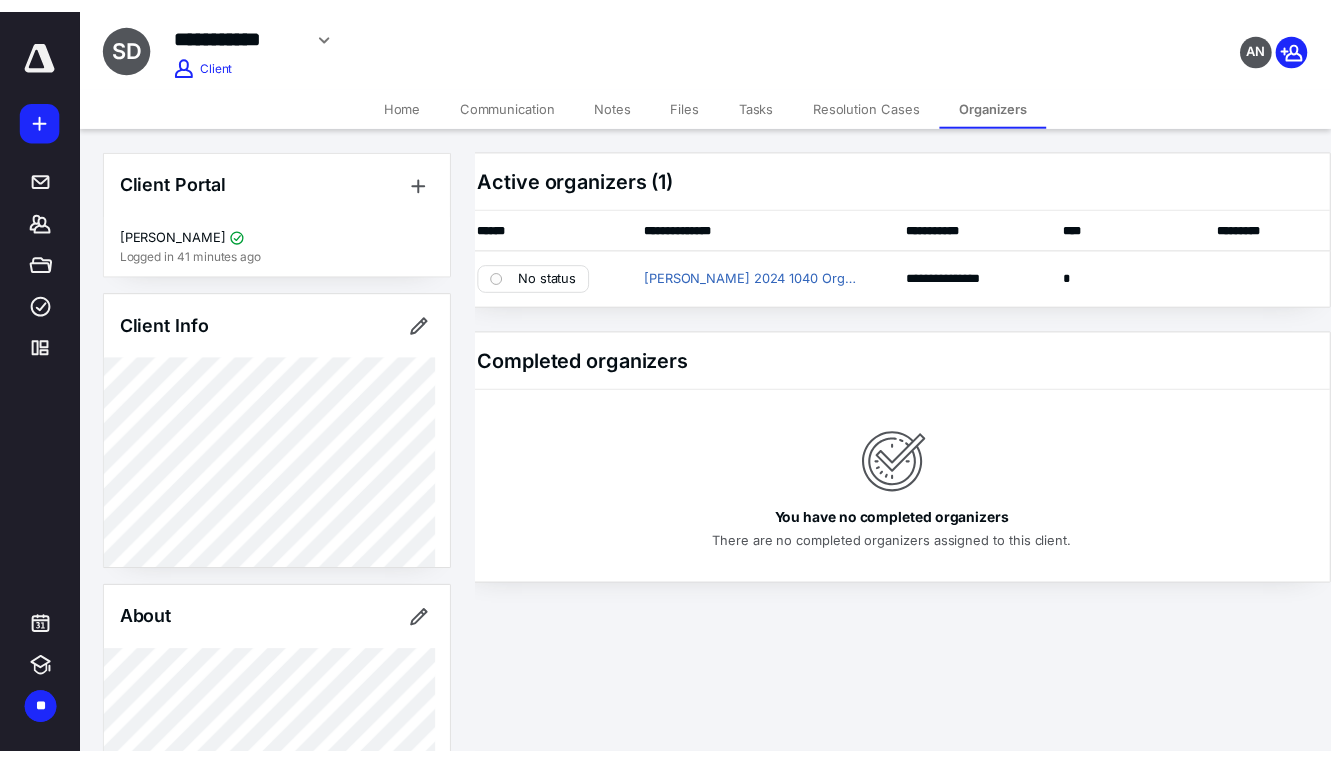 scroll, scrollTop: 0, scrollLeft: 0, axis: both 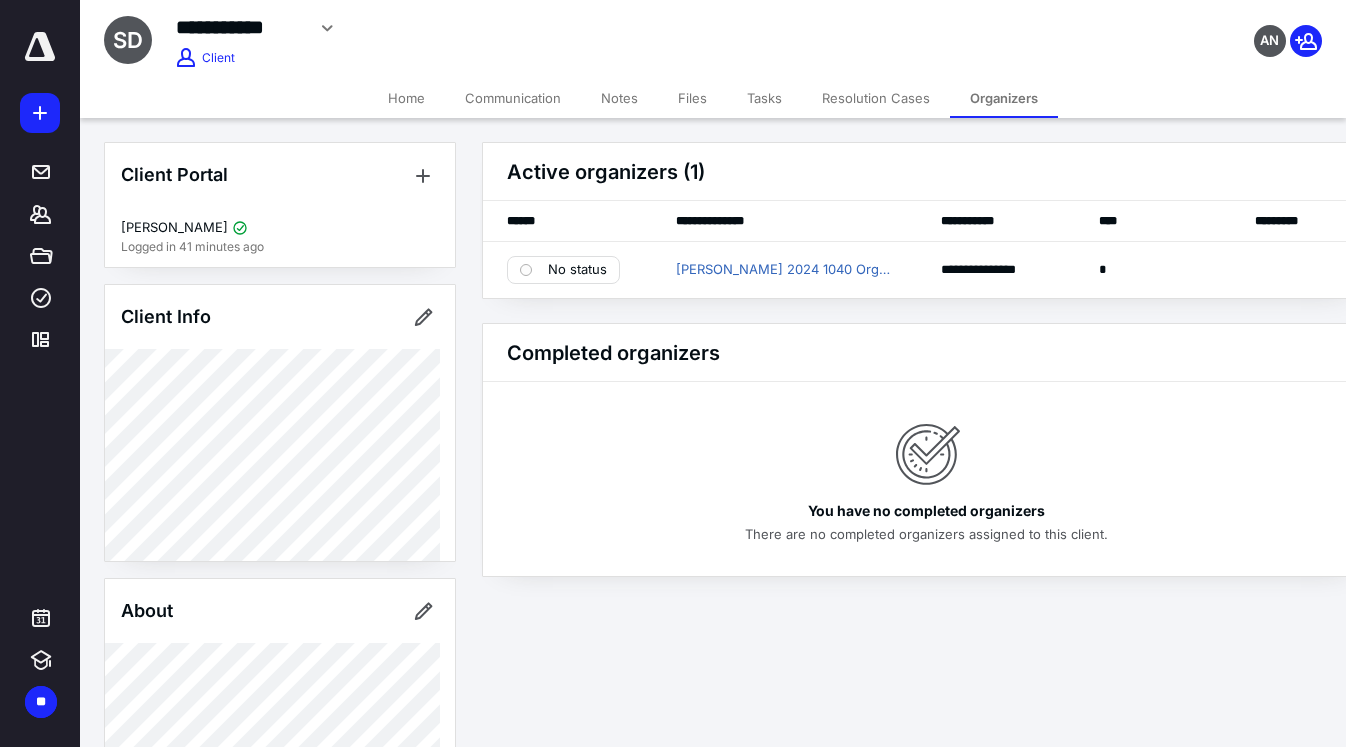 click on "Home" at bounding box center (406, 98) 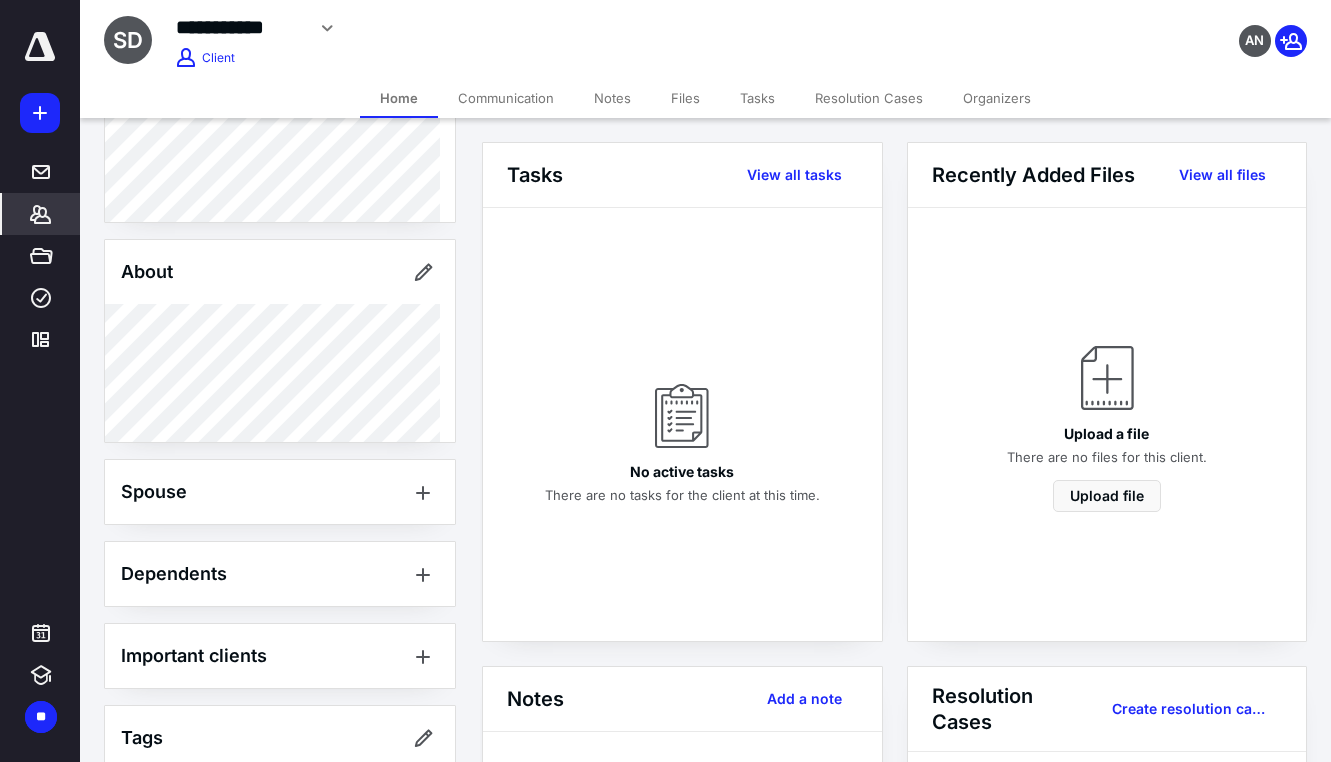 scroll, scrollTop: 372, scrollLeft: 0, axis: vertical 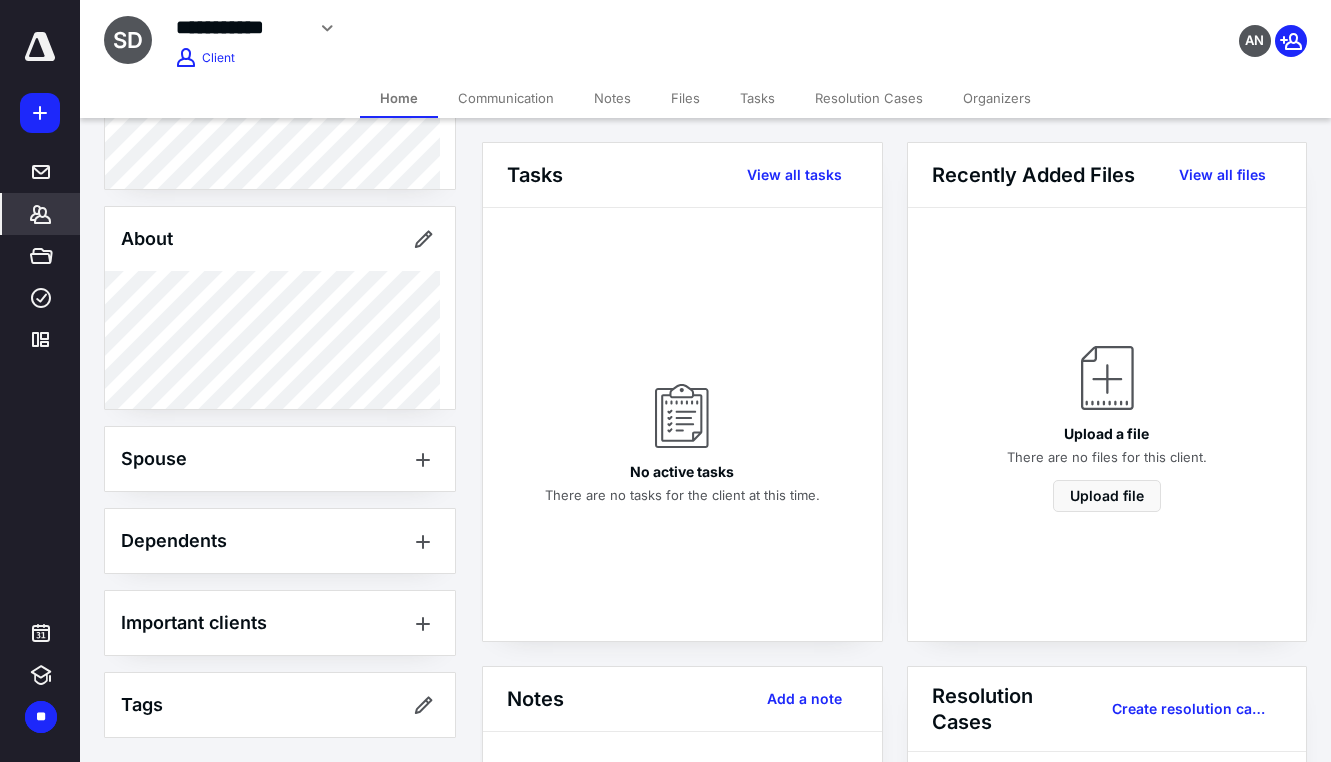 click on "Organizers" at bounding box center (997, 98) 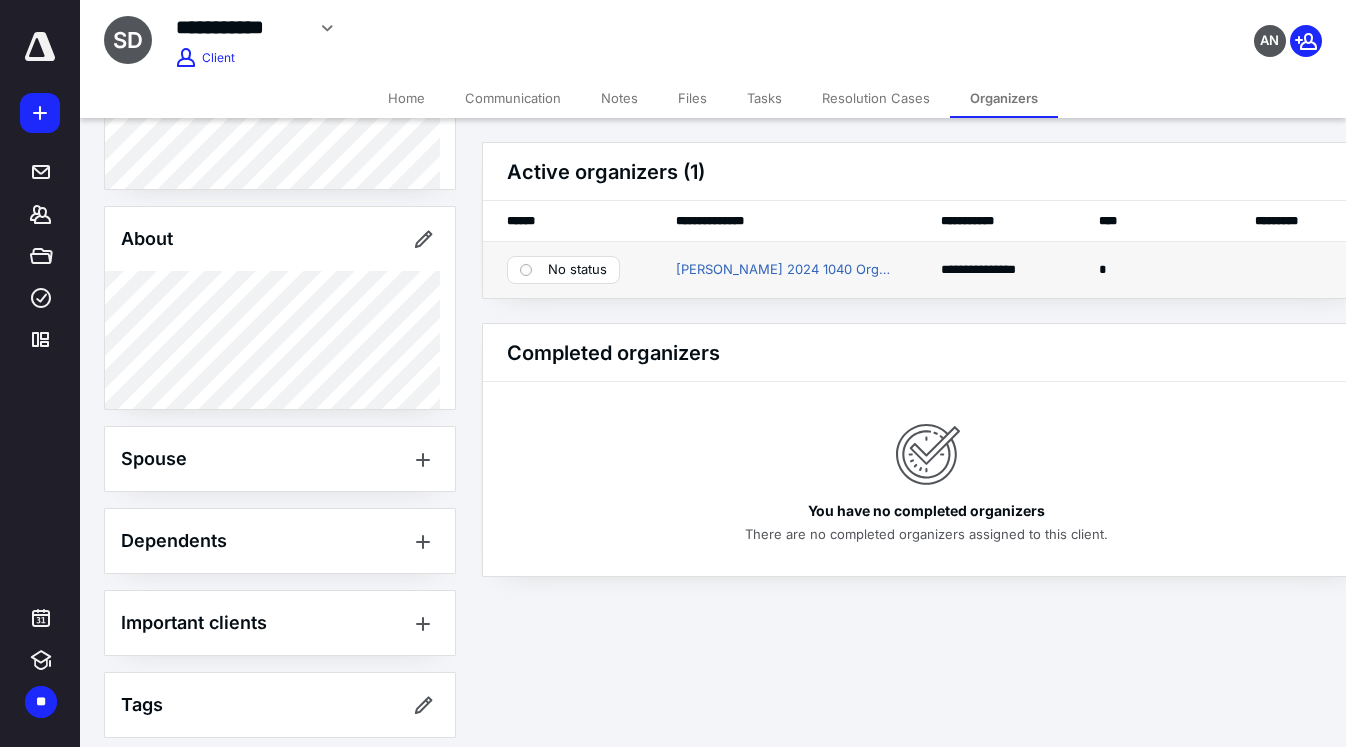 click on "No status" at bounding box center (563, 270) 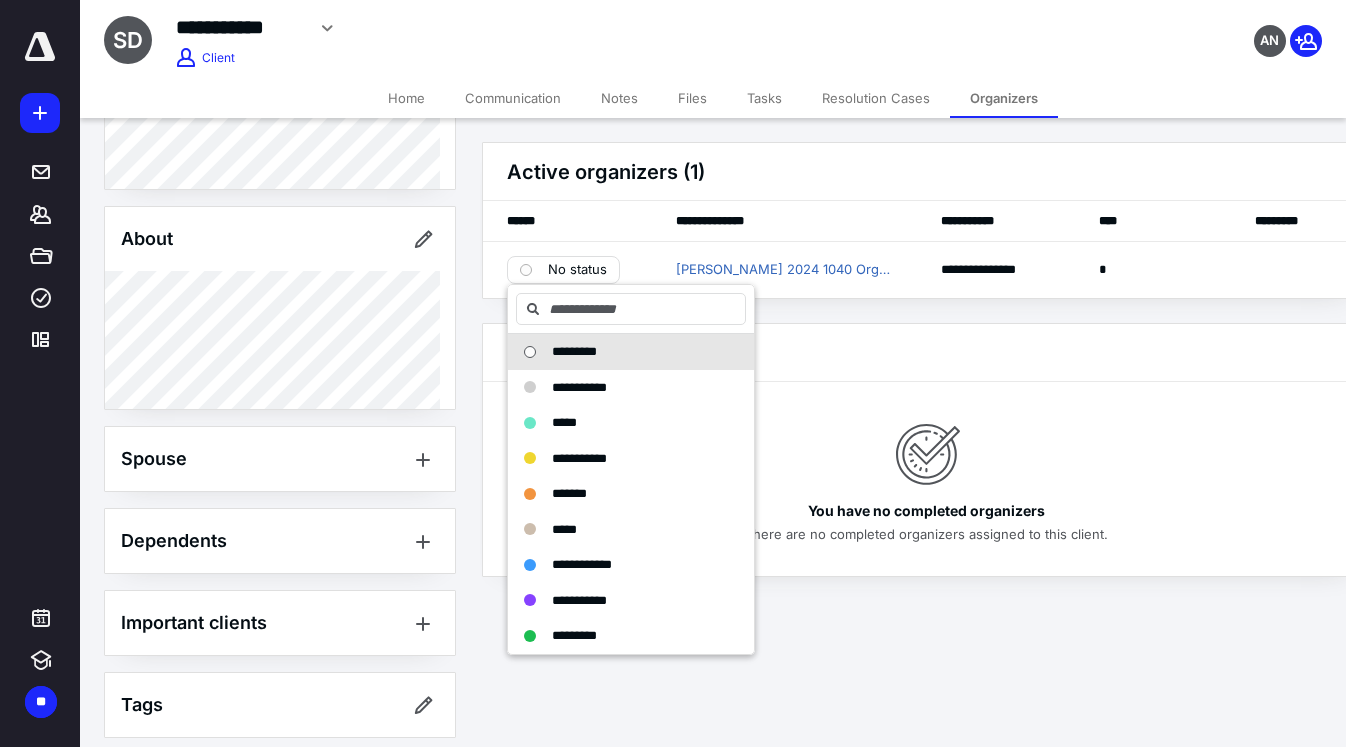 click on "**********" at bounding box center (673, 373) 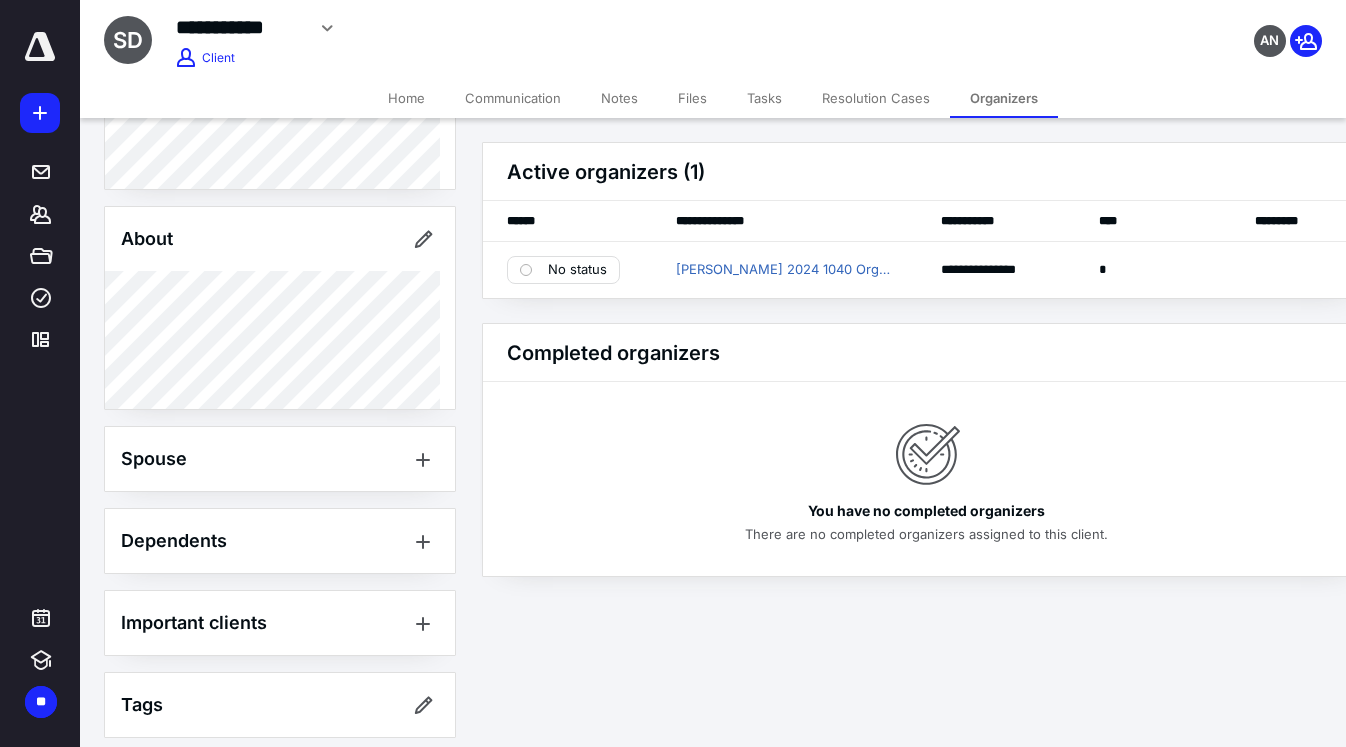 click on "Home" at bounding box center (406, 98) 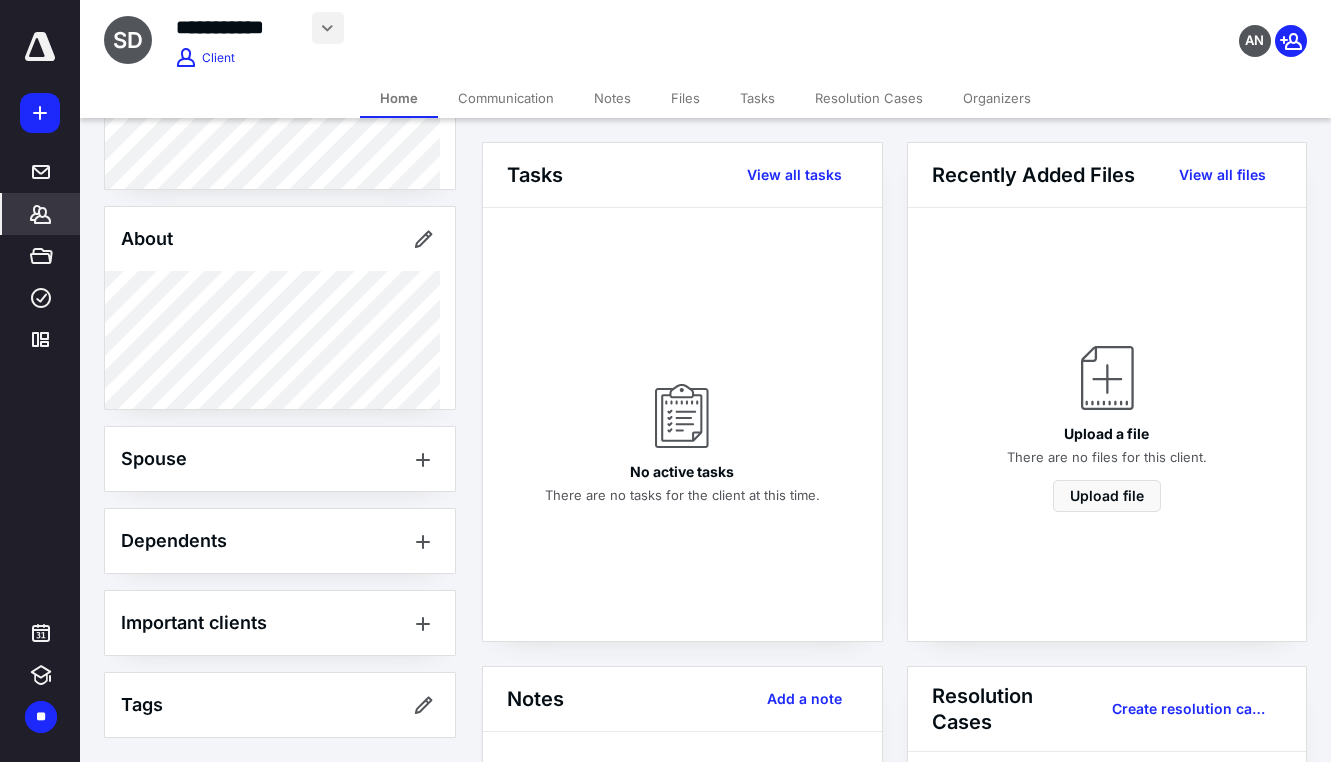 click at bounding box center (328, 28) 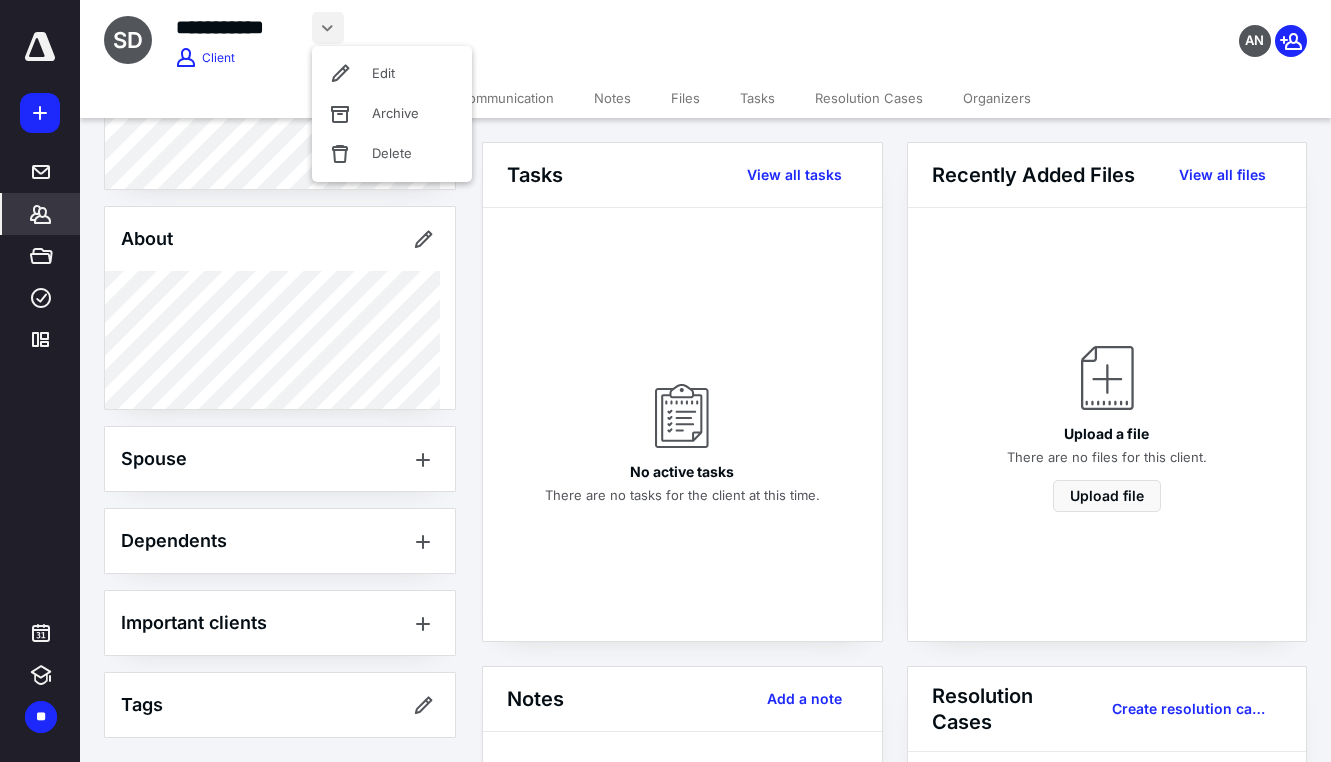 click on "**********" at bounding box center (538, 28) 